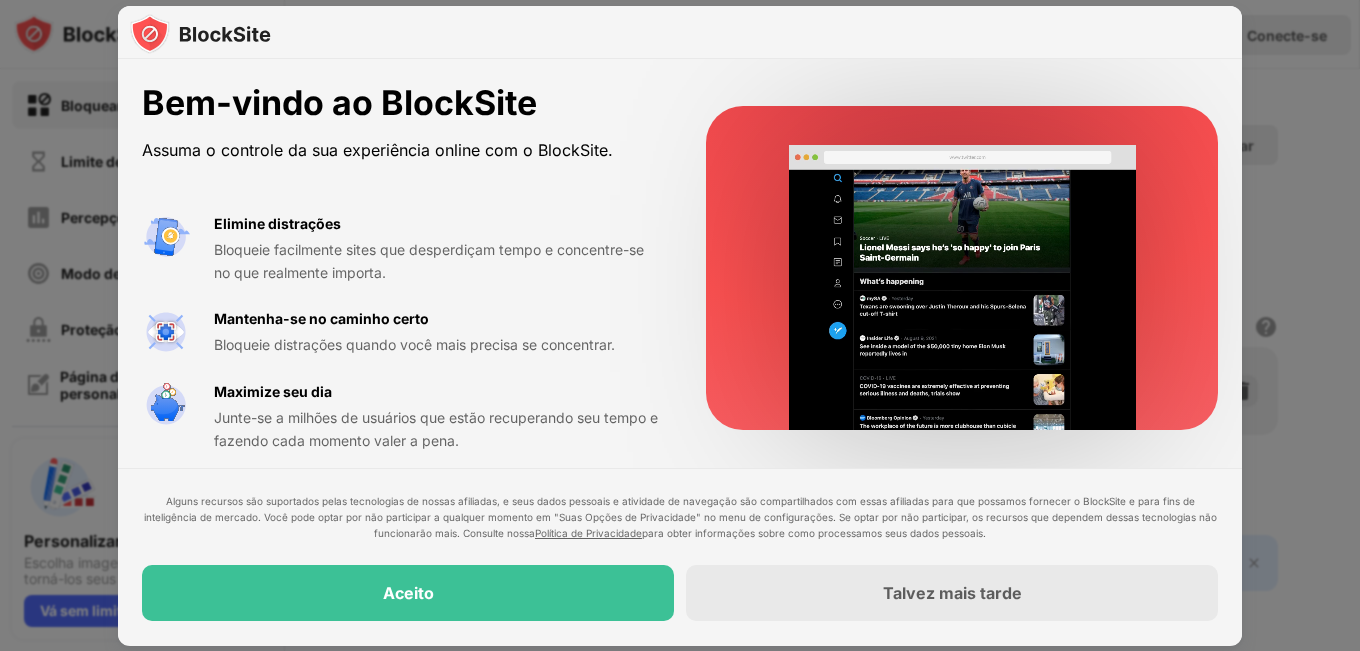 scroll, scrollTop: 0, scrollLeft: 0, axis: both 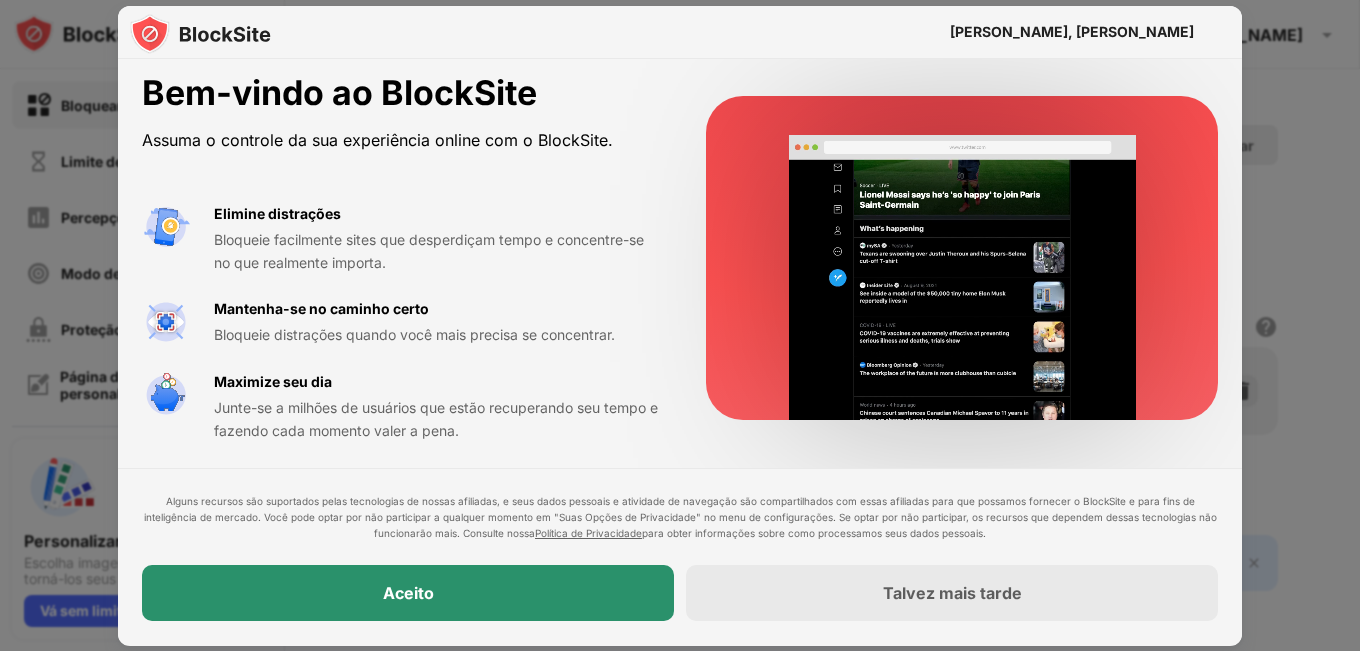 click on "Aceito" at bounding box center [408, 594] 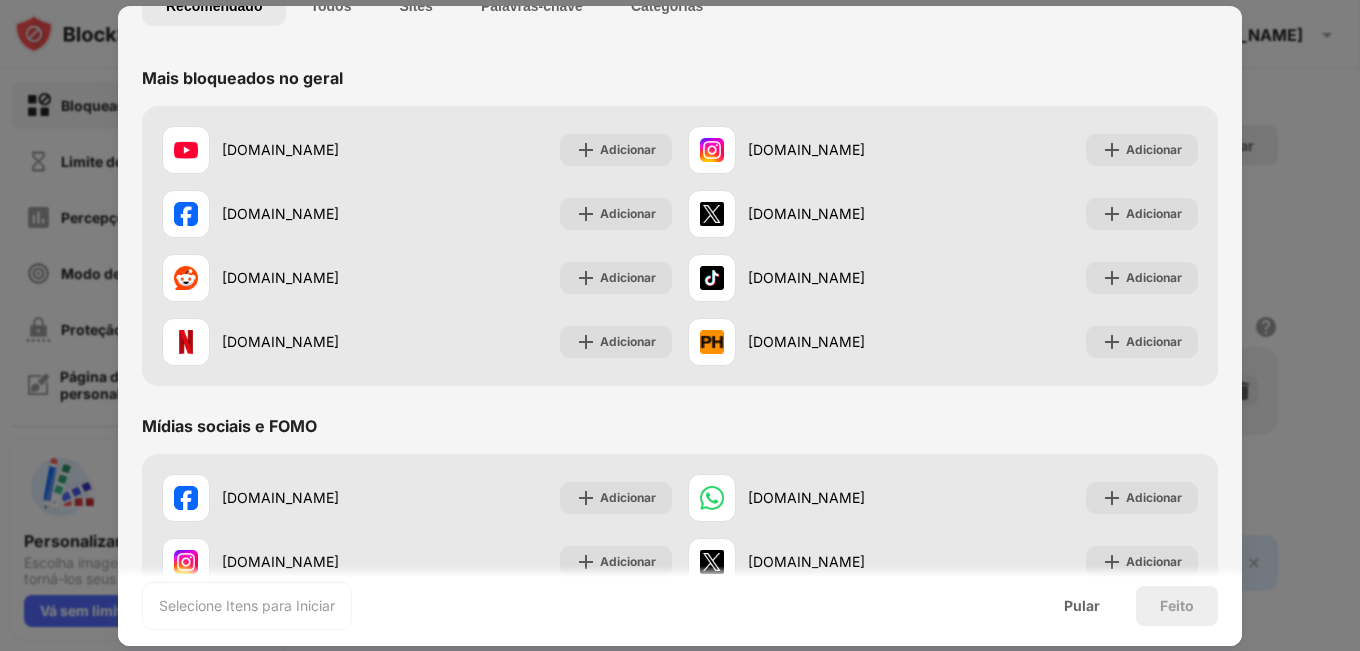 scroll, scrollTop: 200, scrollLeft: 0, axis: vertical 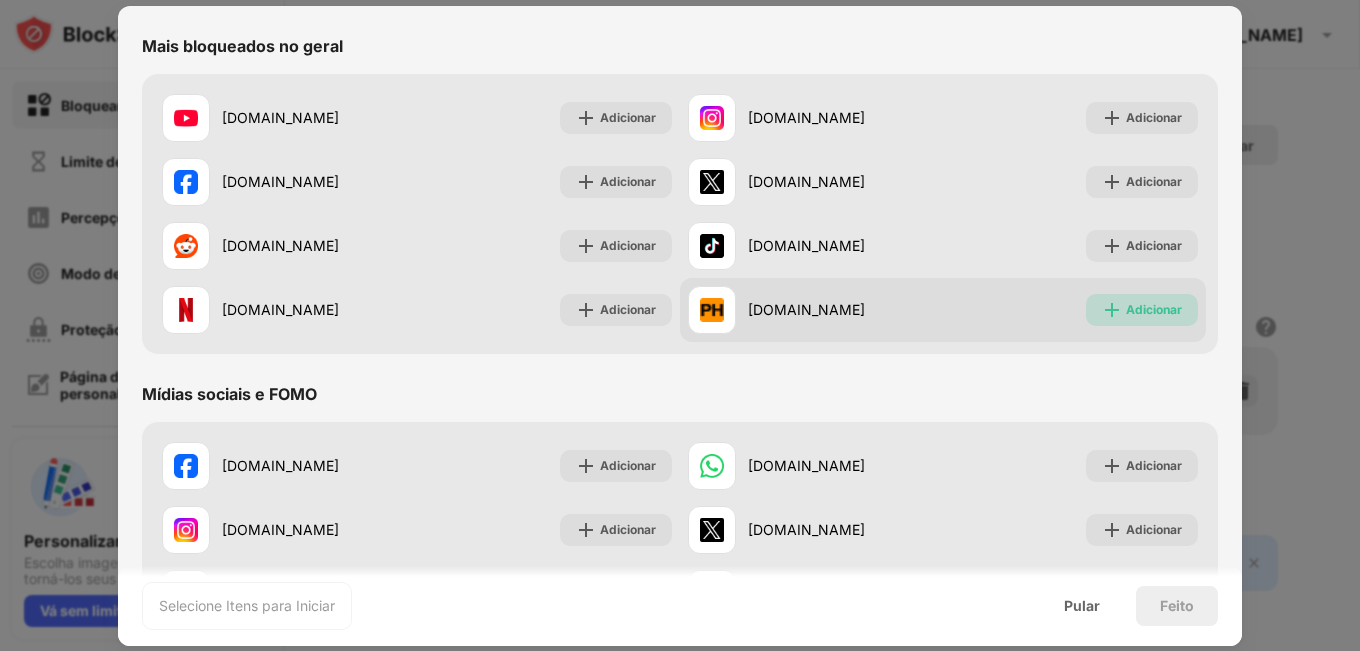 click on "Adicionar" at bounding box center [1154, 309] 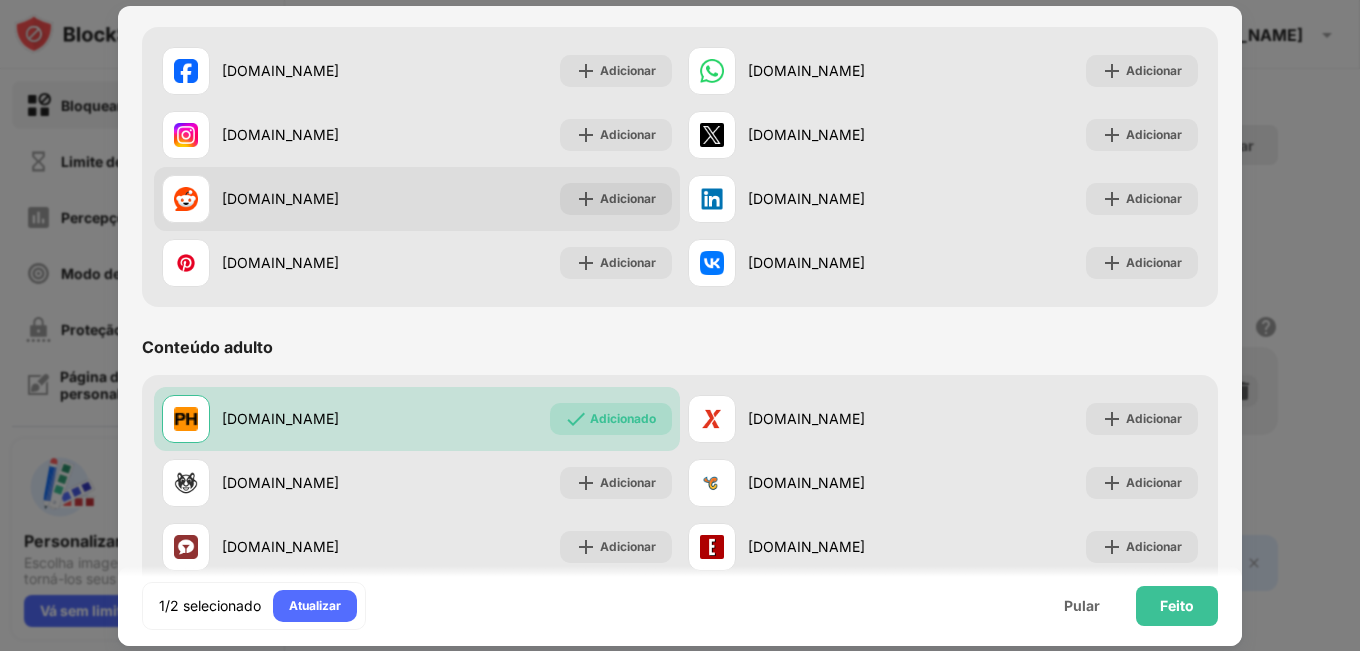 scroll, scrollTop: 700, scrollLeft: 0, axis: vertical 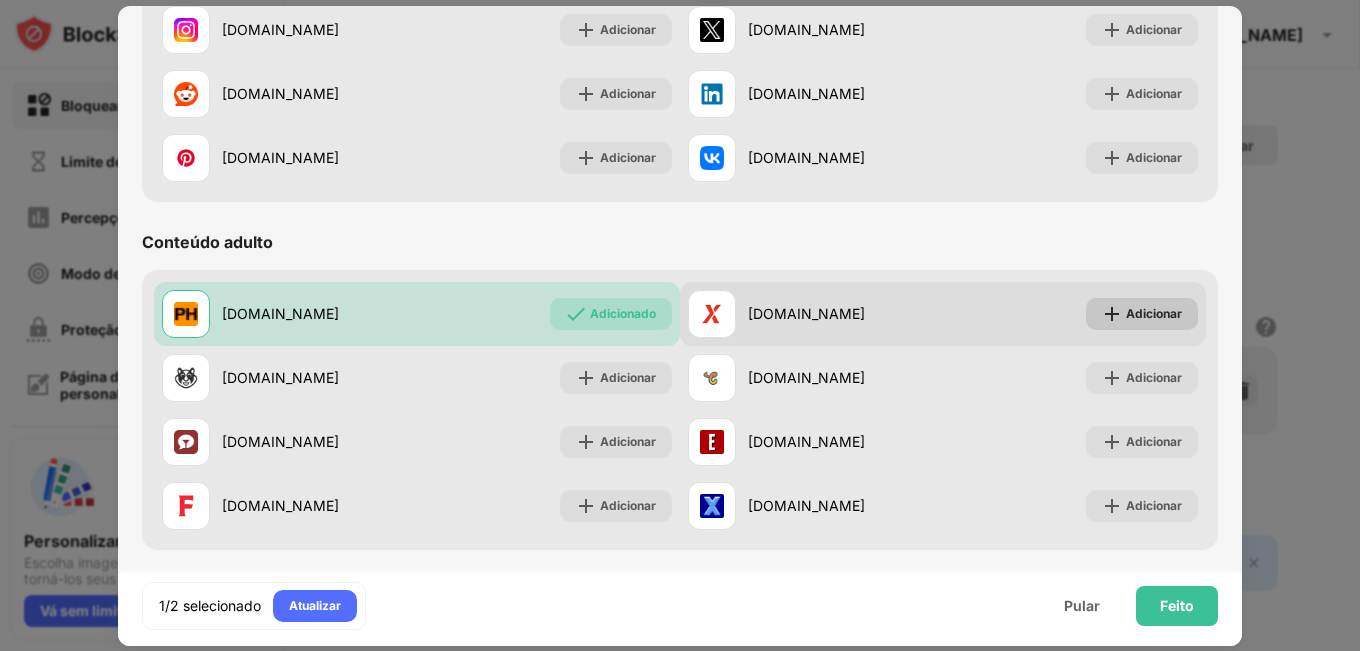 click on "Adicionar" at bounding box center (1154, 313) 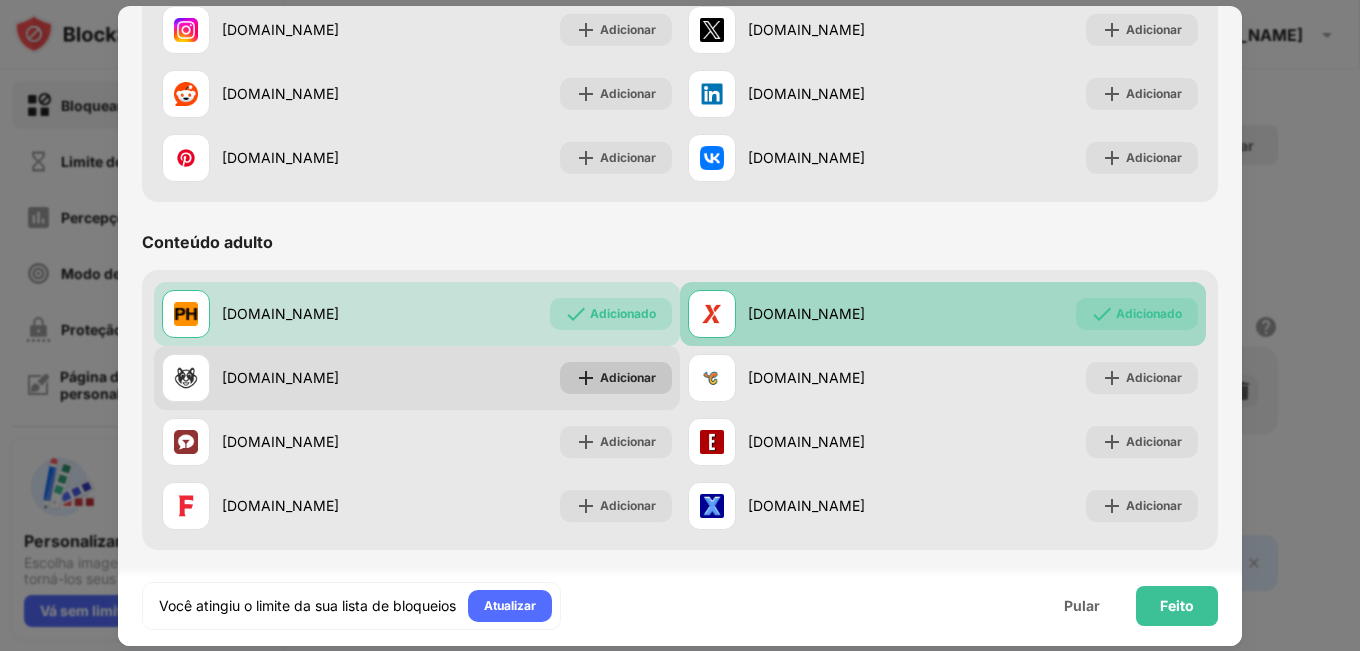 click on "Adicionar" at bounding box center (628, 377) 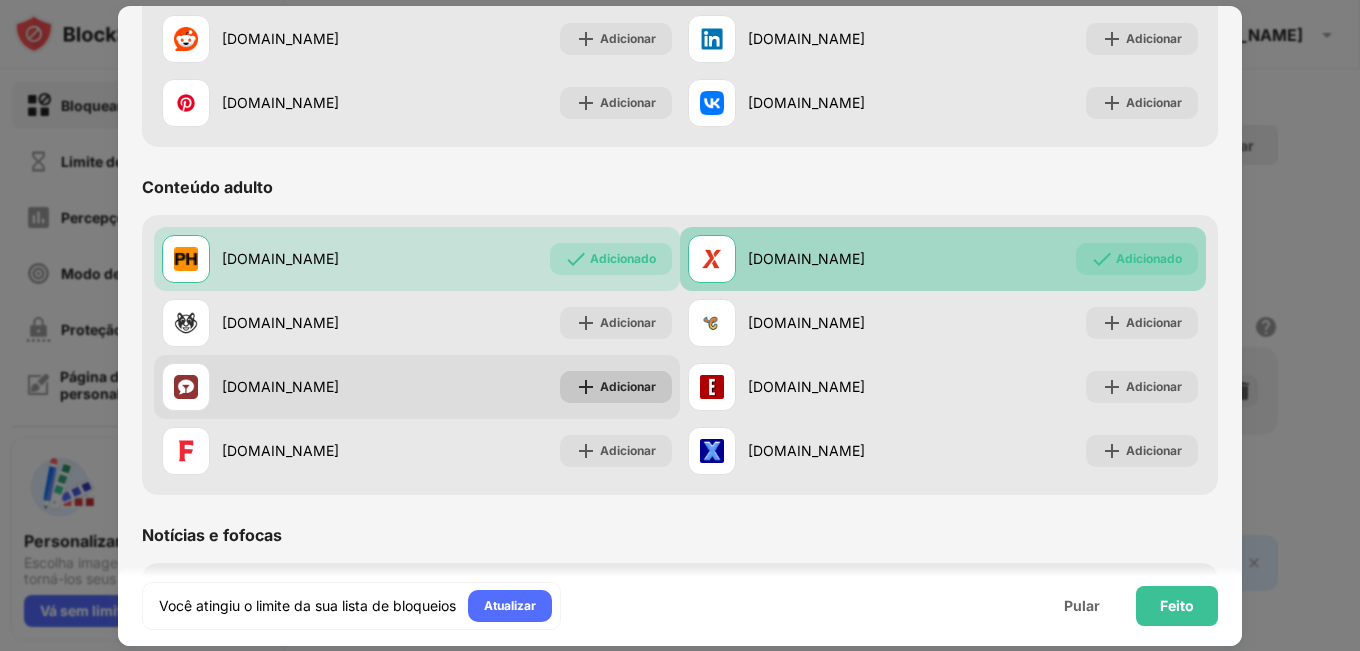scroll, scrollTop: 800, scrollLeft: 0, axis: vertical 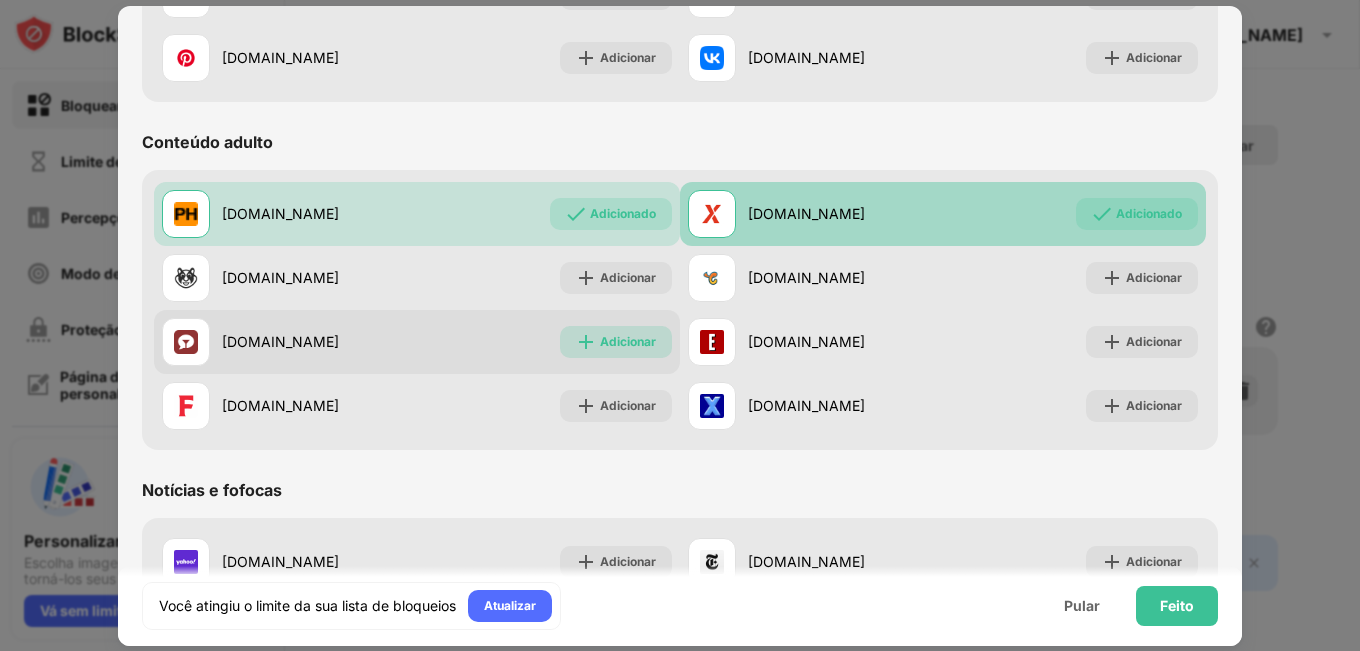 click on "Adicionar" at bounding box center (628, 341) 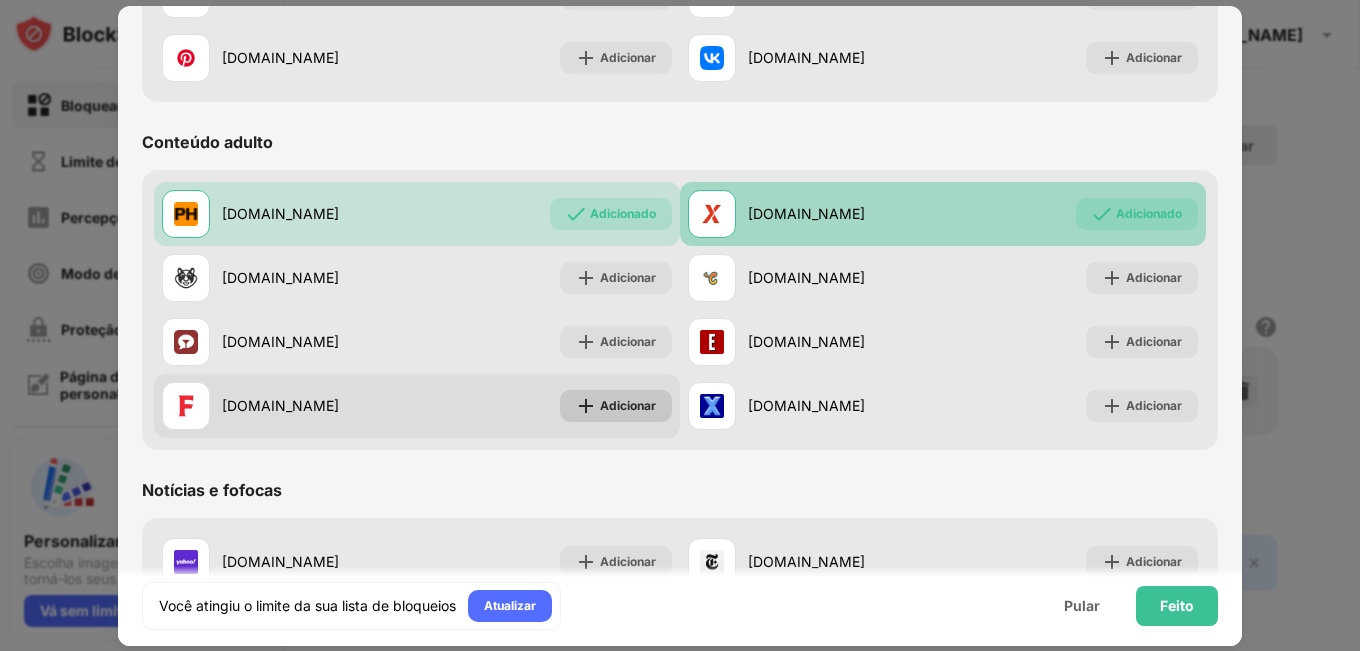 click on "Adicionar" at bounding box center [628, 405] 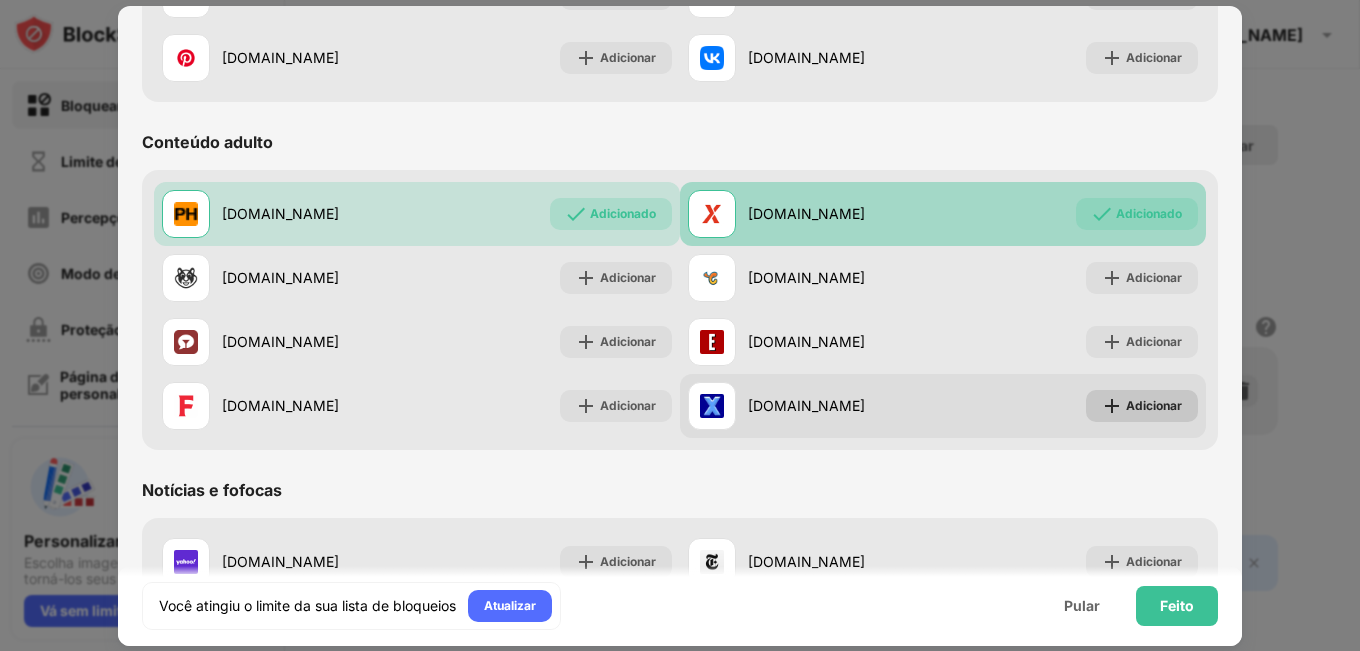 click on "Adicionar" at bounding box center (1154, 405) 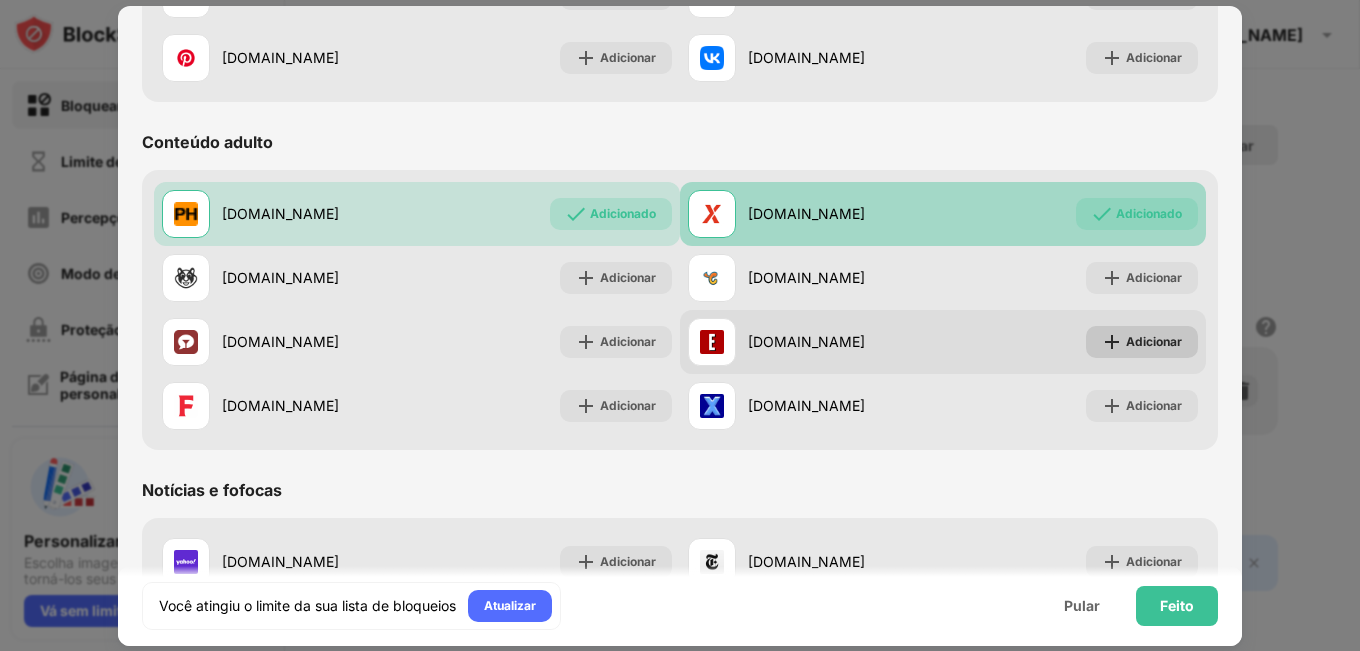 click on "Adicionar" at bounding box center (1154, 341) 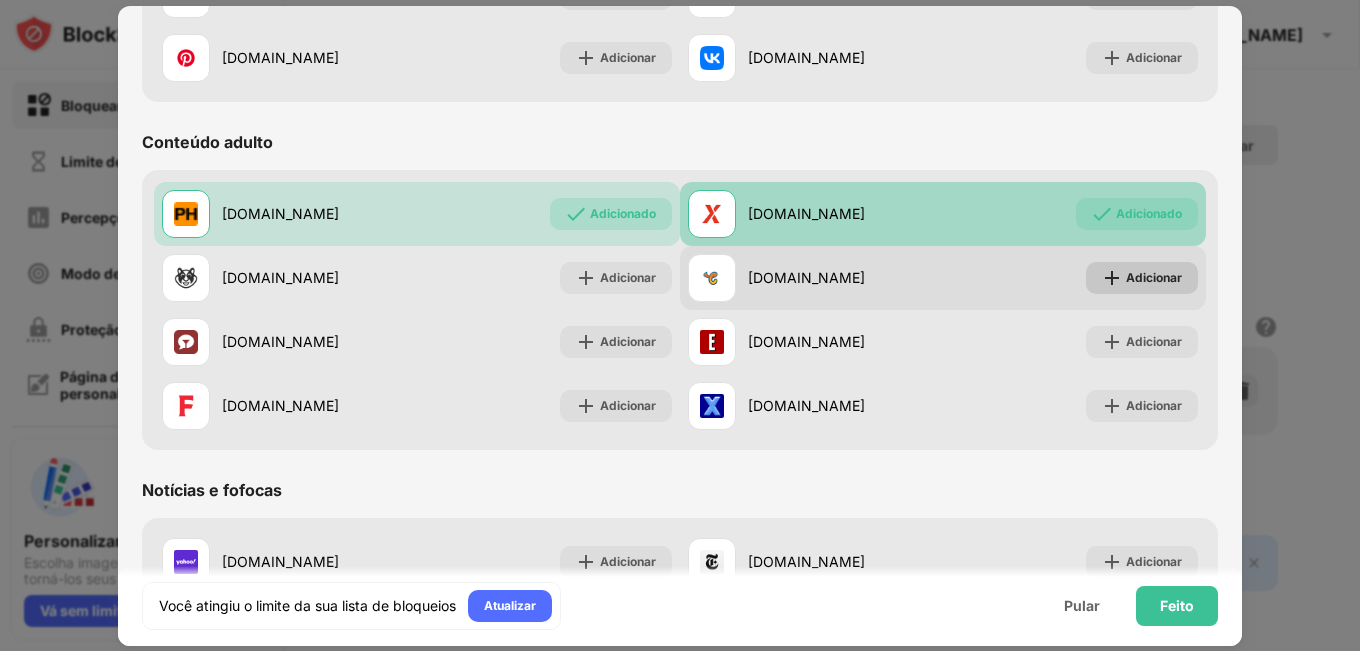 click on "Adicionar" at bounding box center (1154, 278) 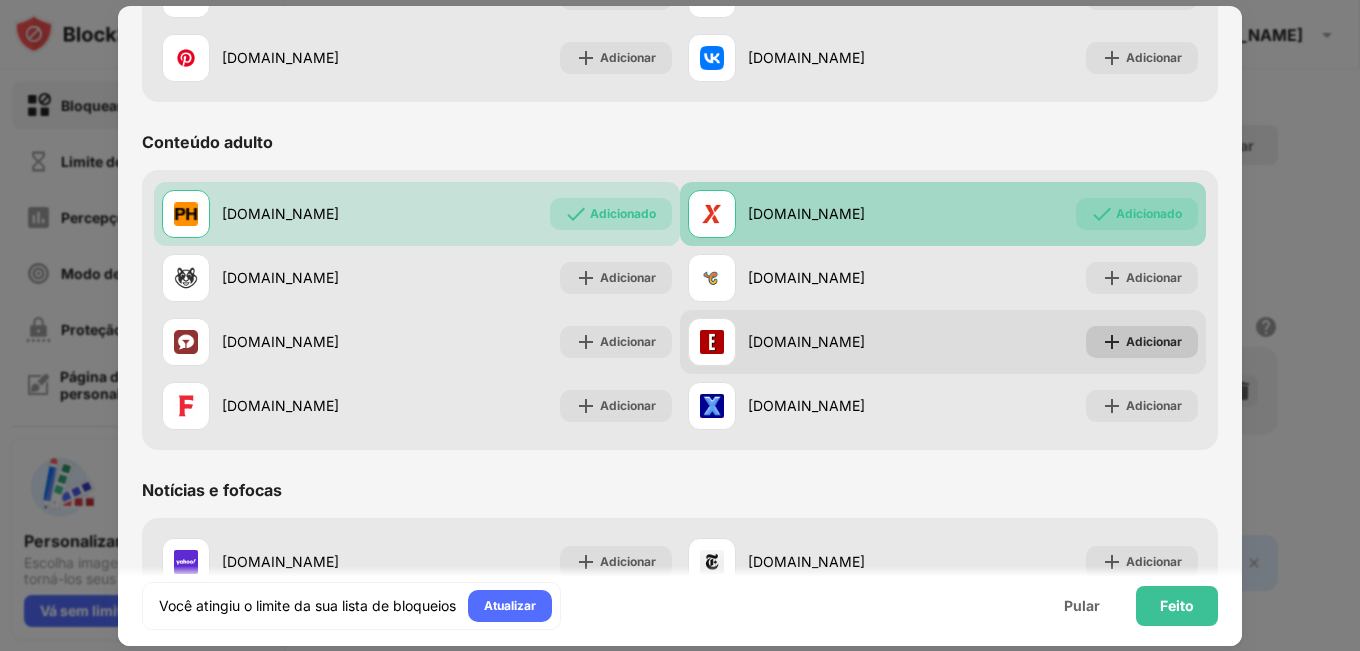 click on "Adicionar" at bounding box center (1154, 341) 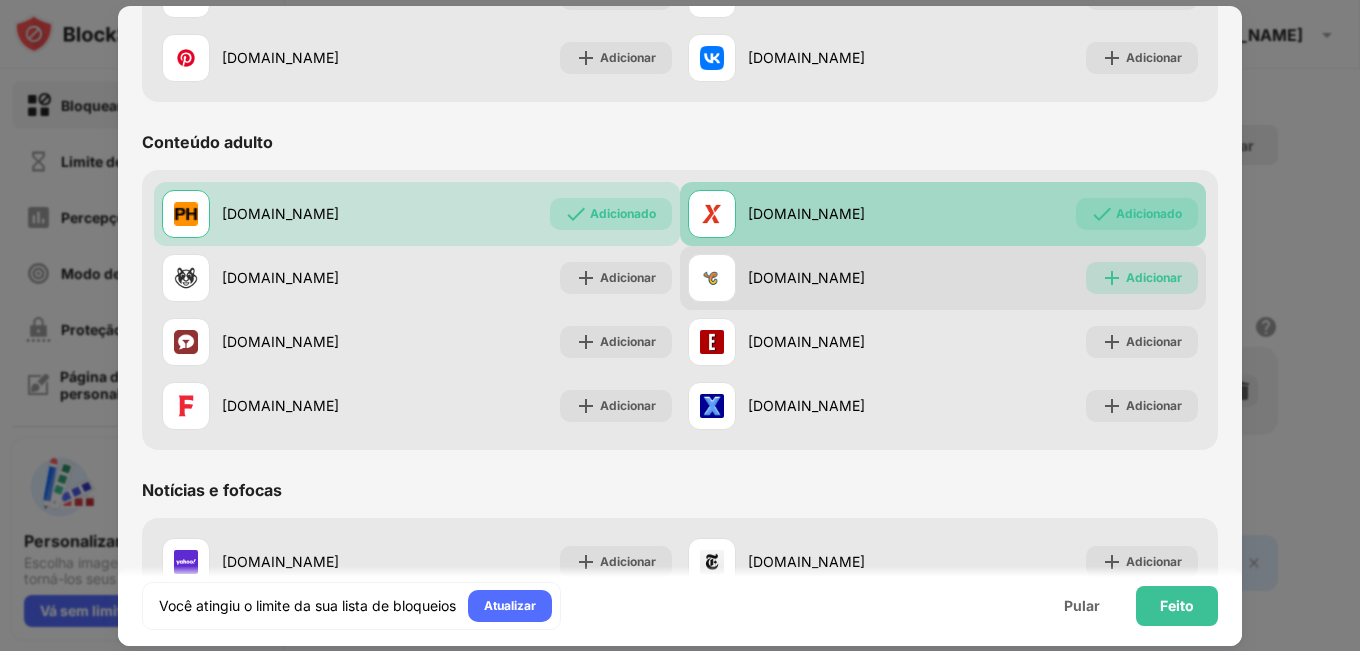 click on "Adicionar" at bounding box center [1154, 277] 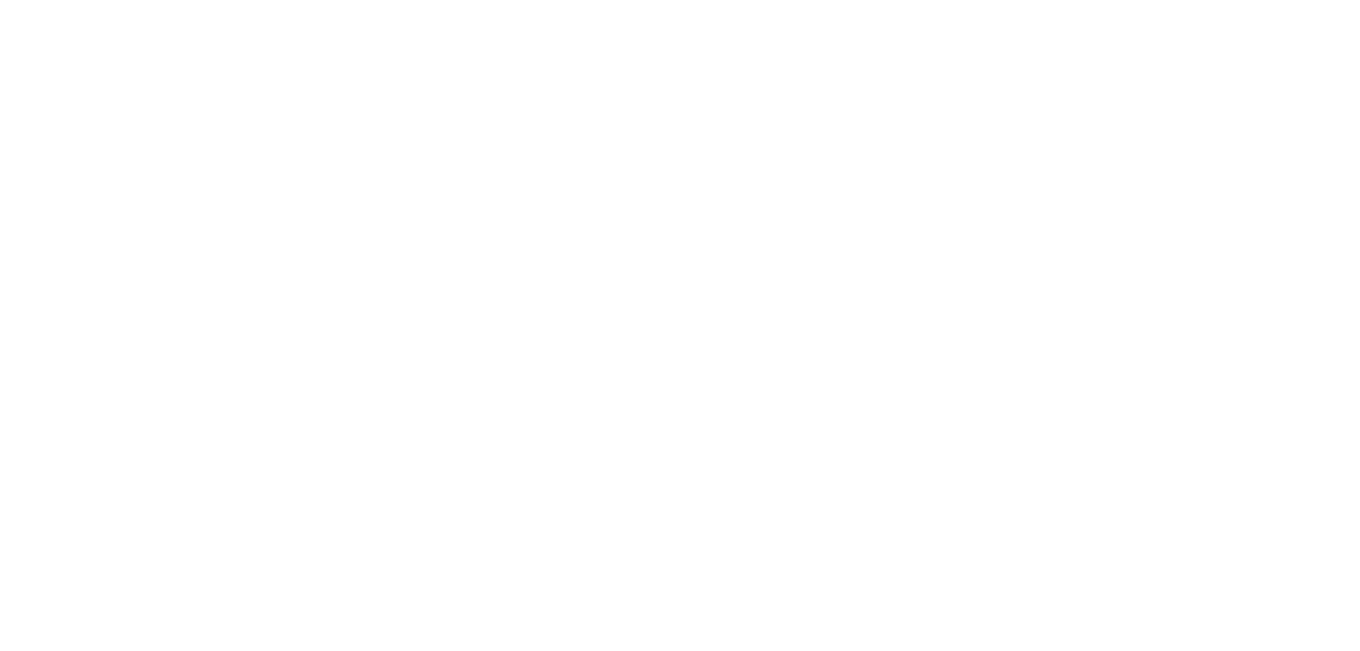 scroll, scrollTop: 0, scrollLeft: 0, axis: both 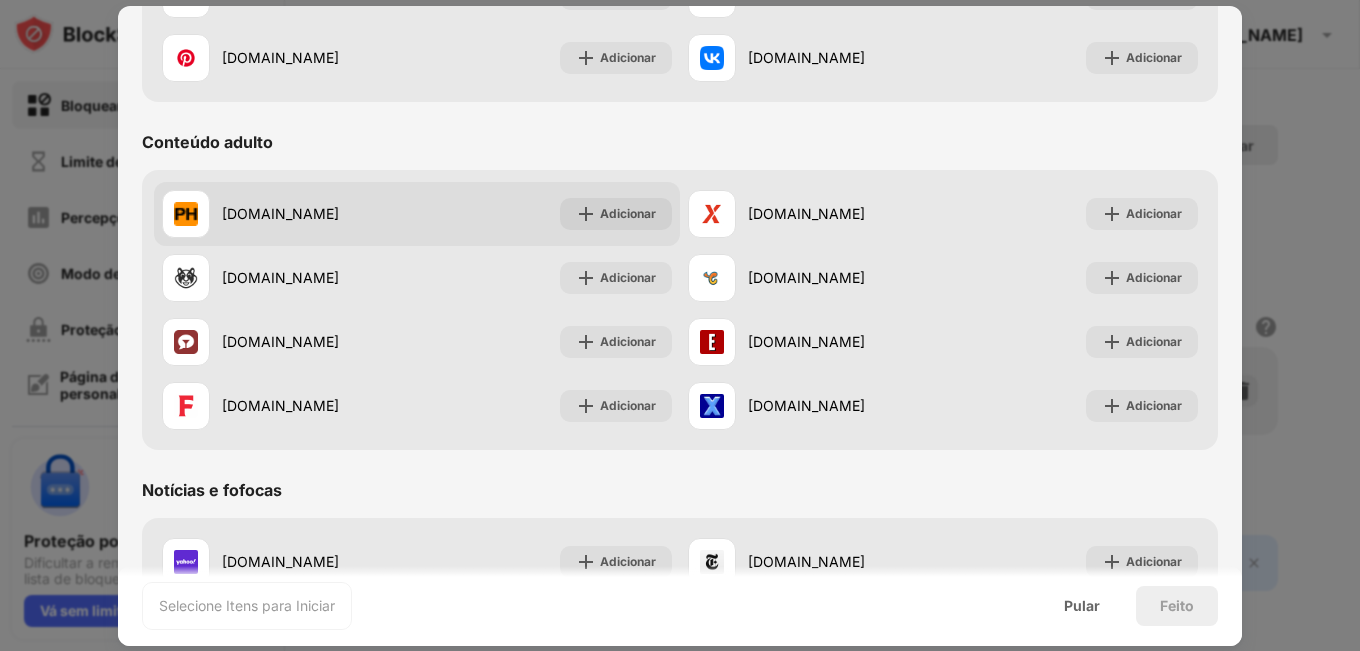 click on "Adicionar" at bounding box center (628, 213) 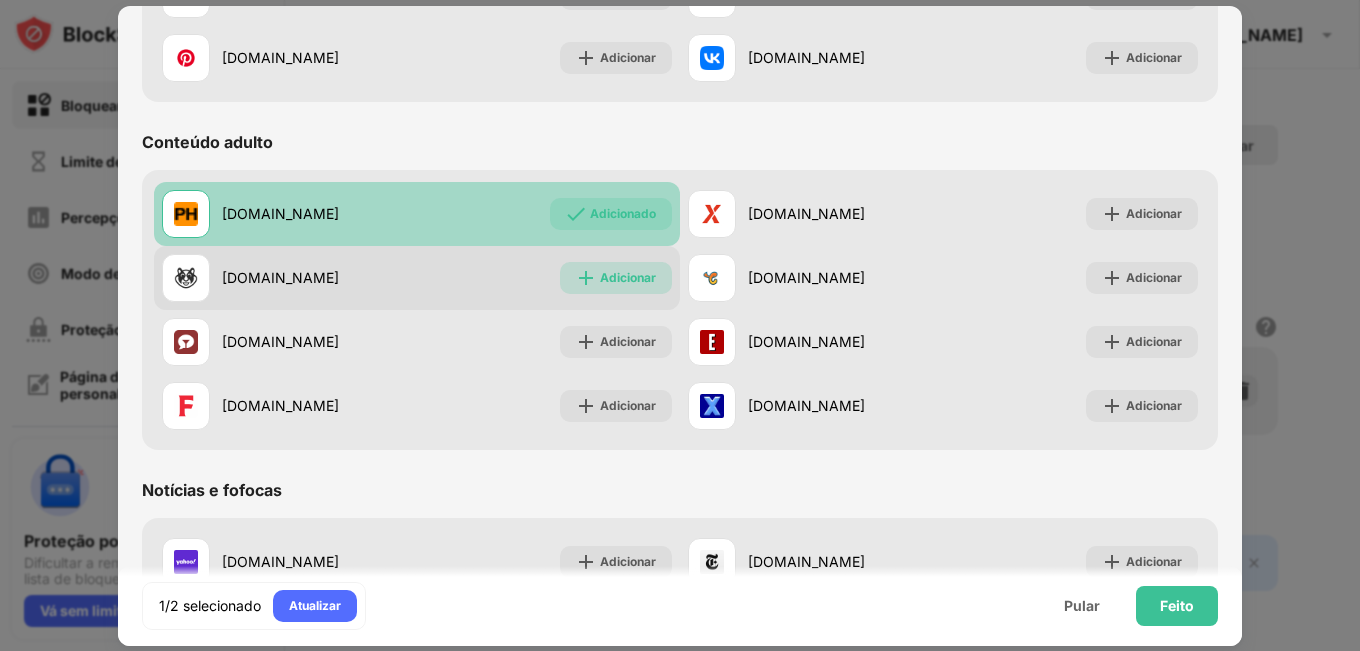 click on "Adicionar" at bounding box center (628, 277) 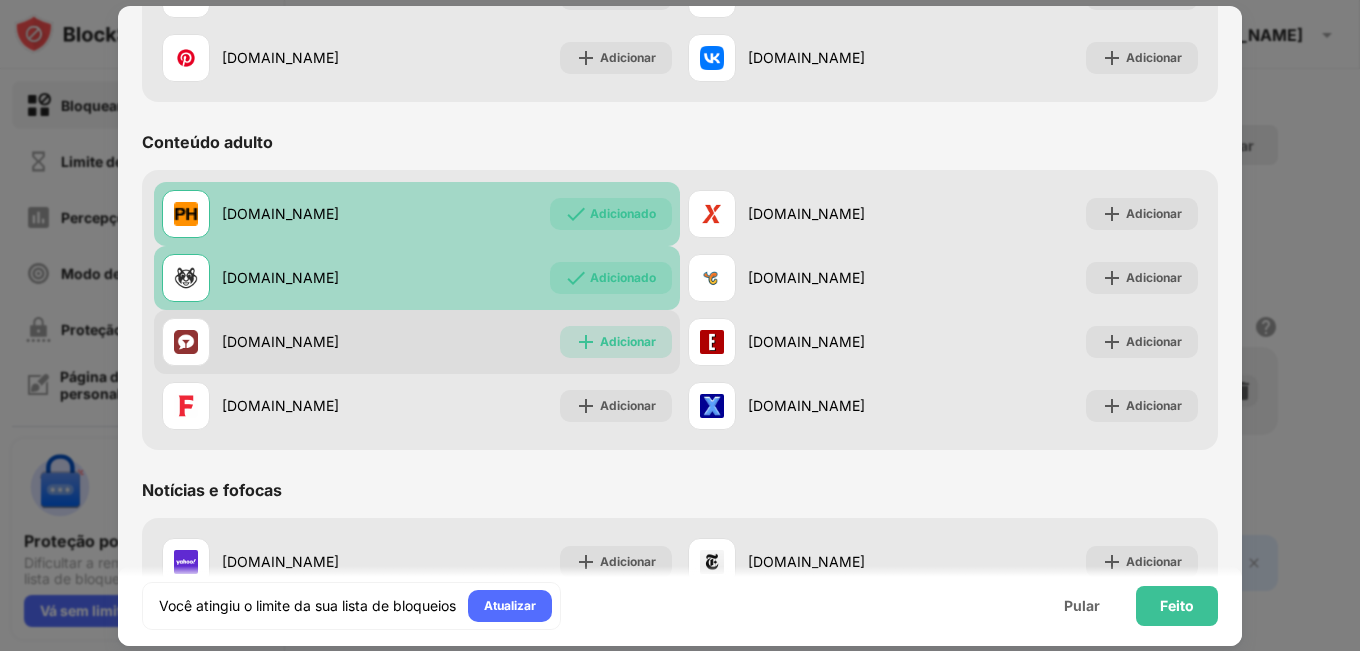 click on "Adicionar" at bounding box center (628, 341) 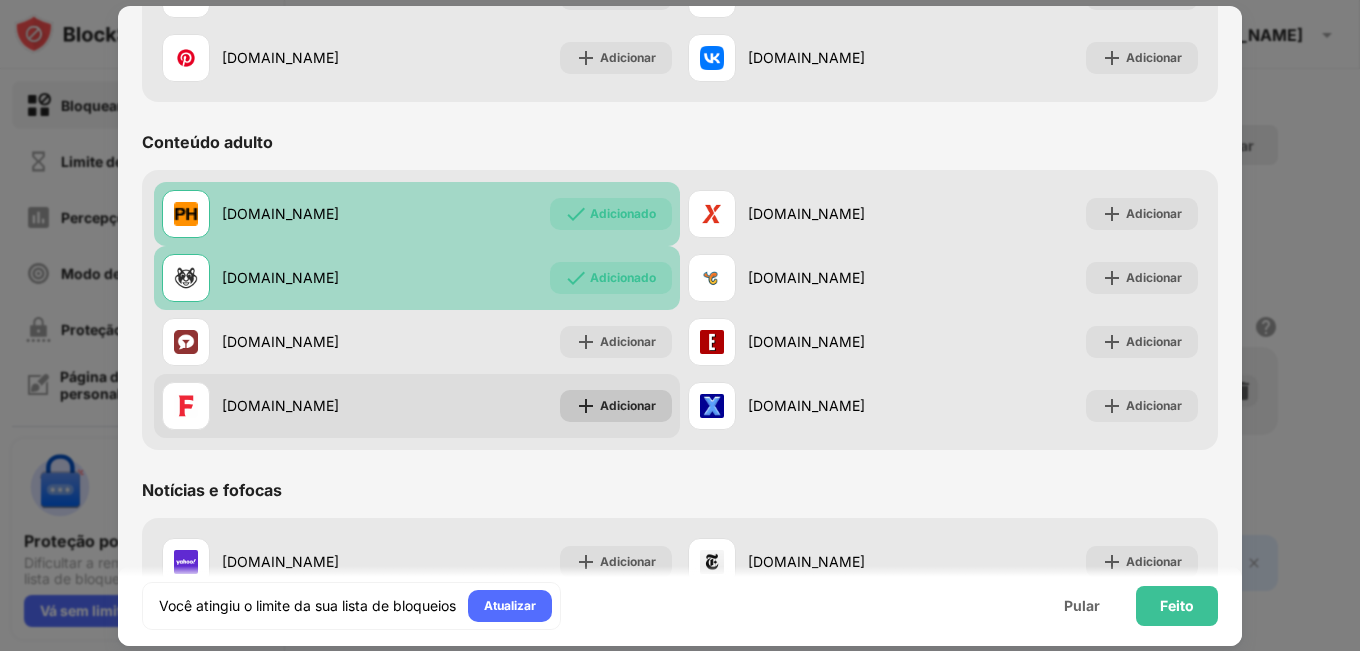 click on "Adicionar" at bounding box center [628, 405] 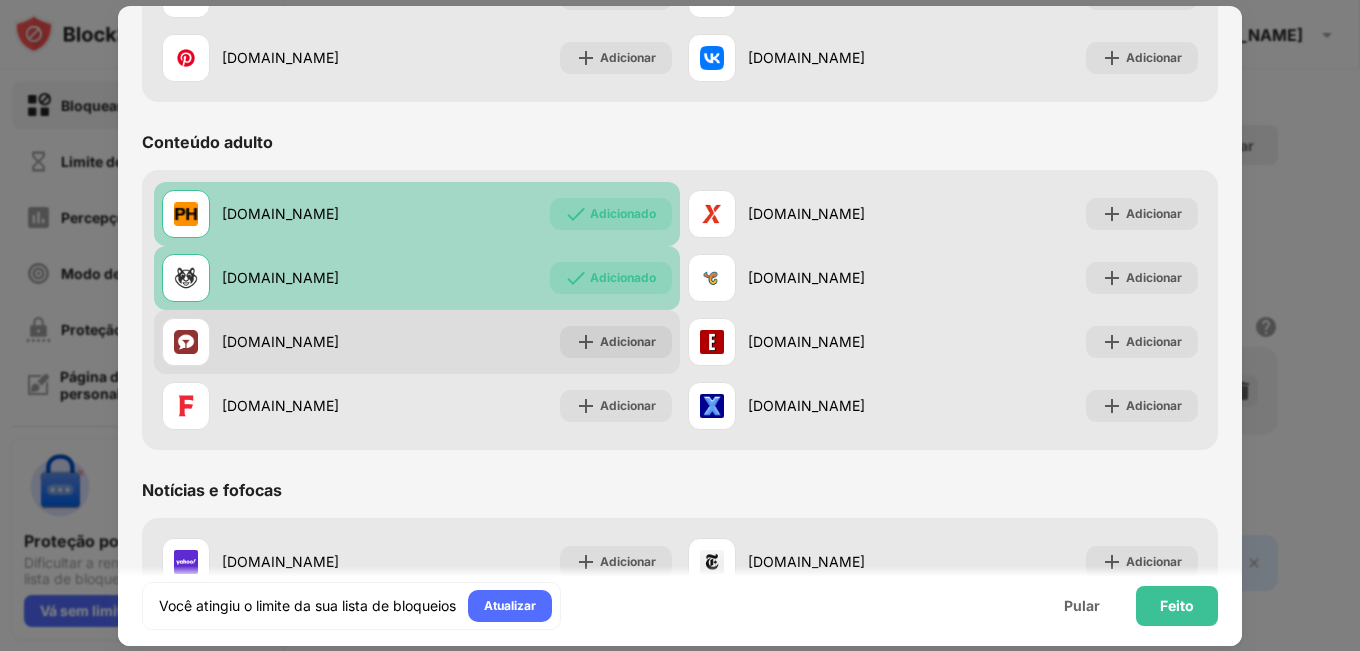 click on "[DOMAIN_NAME] Adicionar" at bounding box center (417, 342) 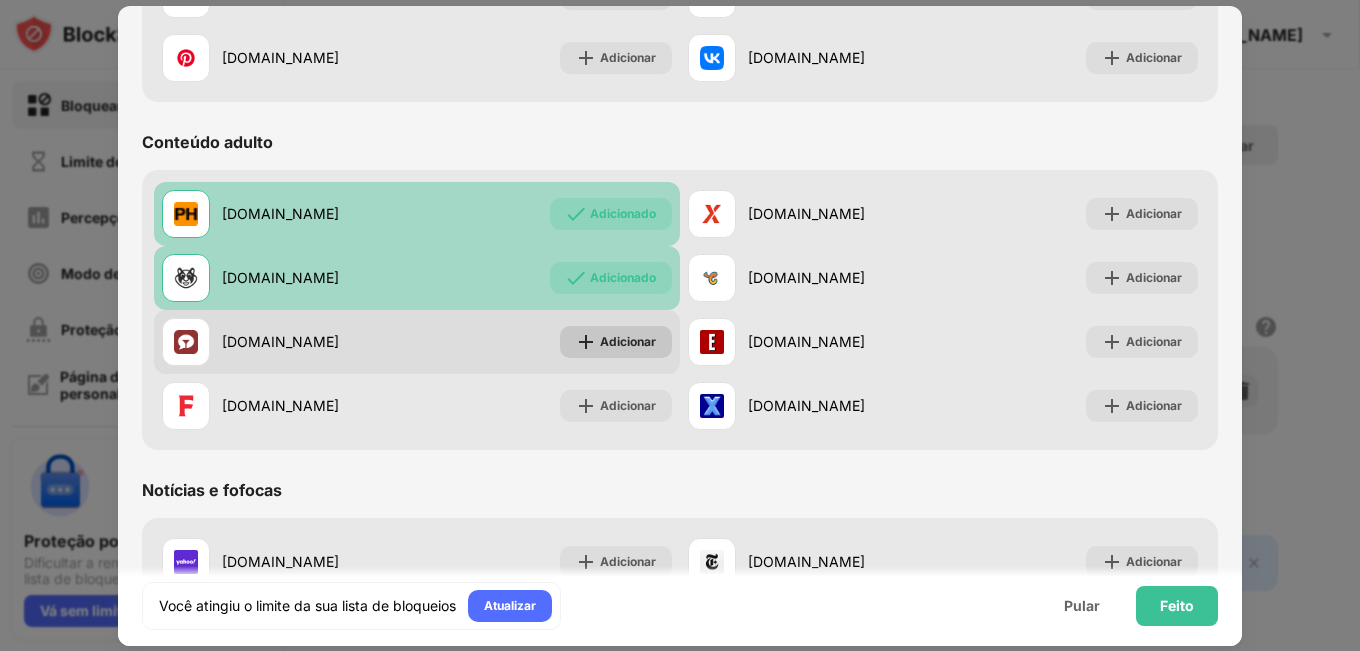 click on "Adicionar" at bounding box center [628, 341] 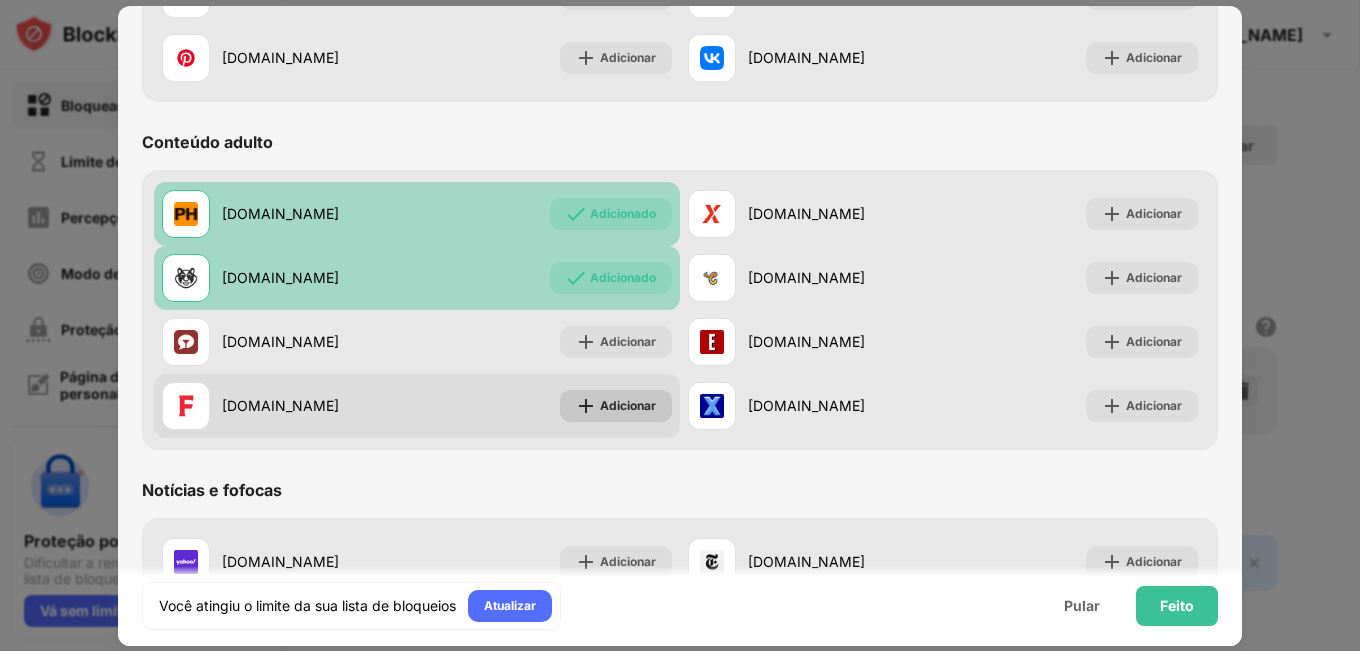 click on "Adicionar" at bounding box center [628, 405] 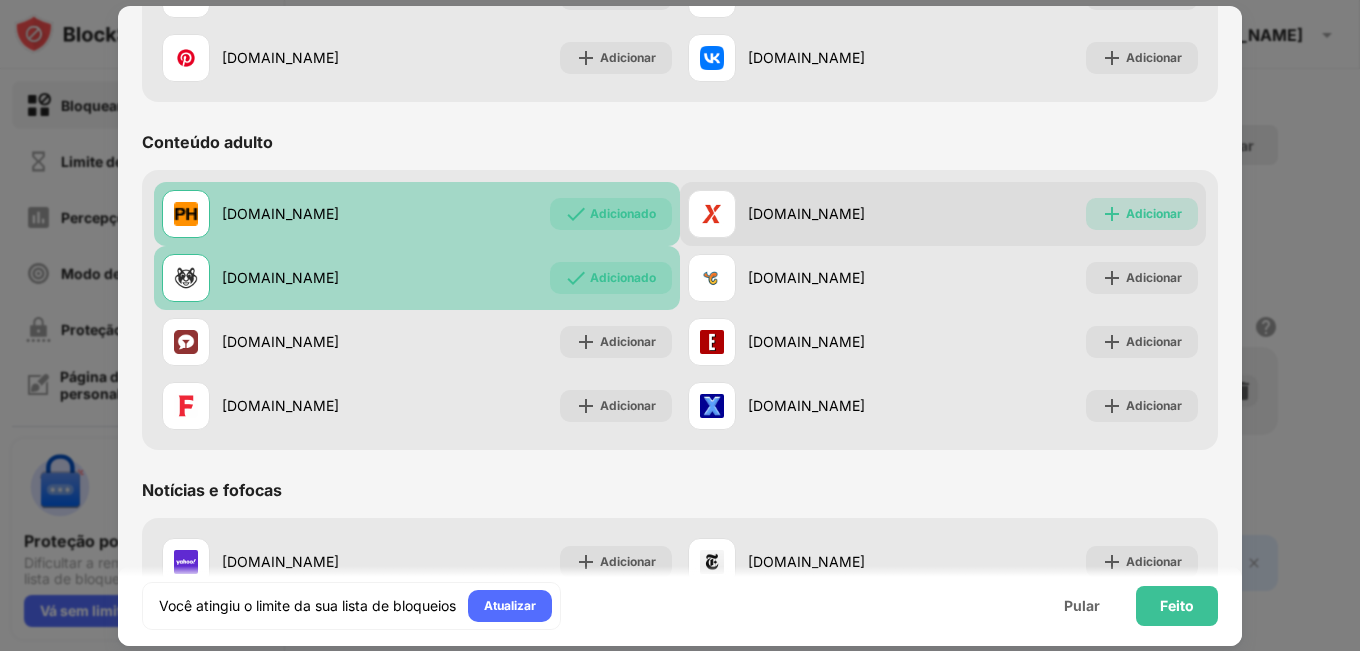 click on "Adicionar" at bounding box center (1154, 214) 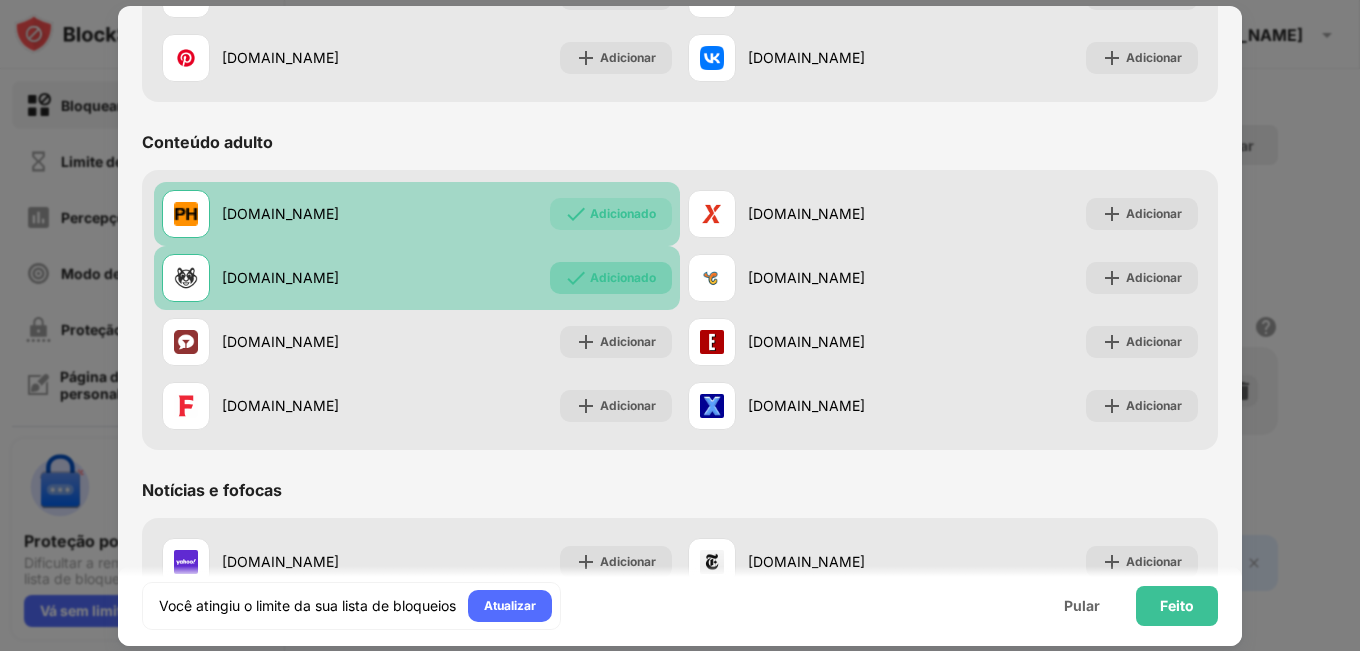 click on "Adicionado" at bounding box center [623, 278] 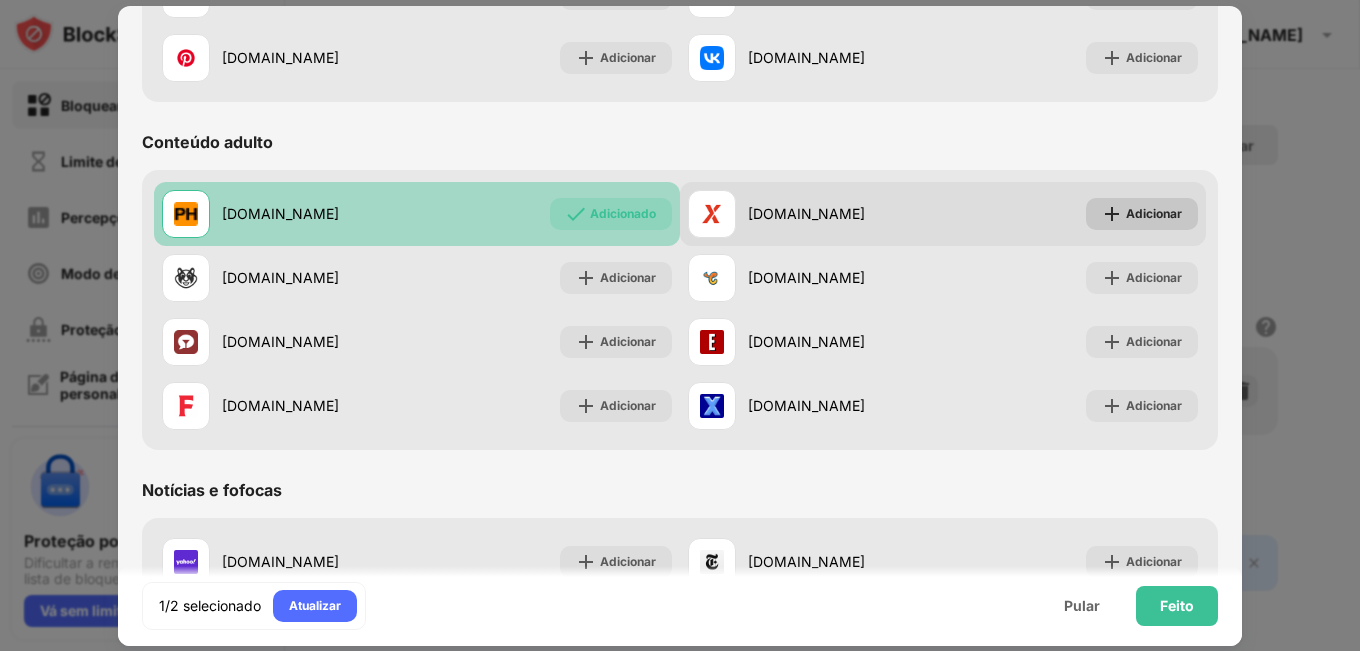 click on "Adicionar" at bounding box center [1154, 213] 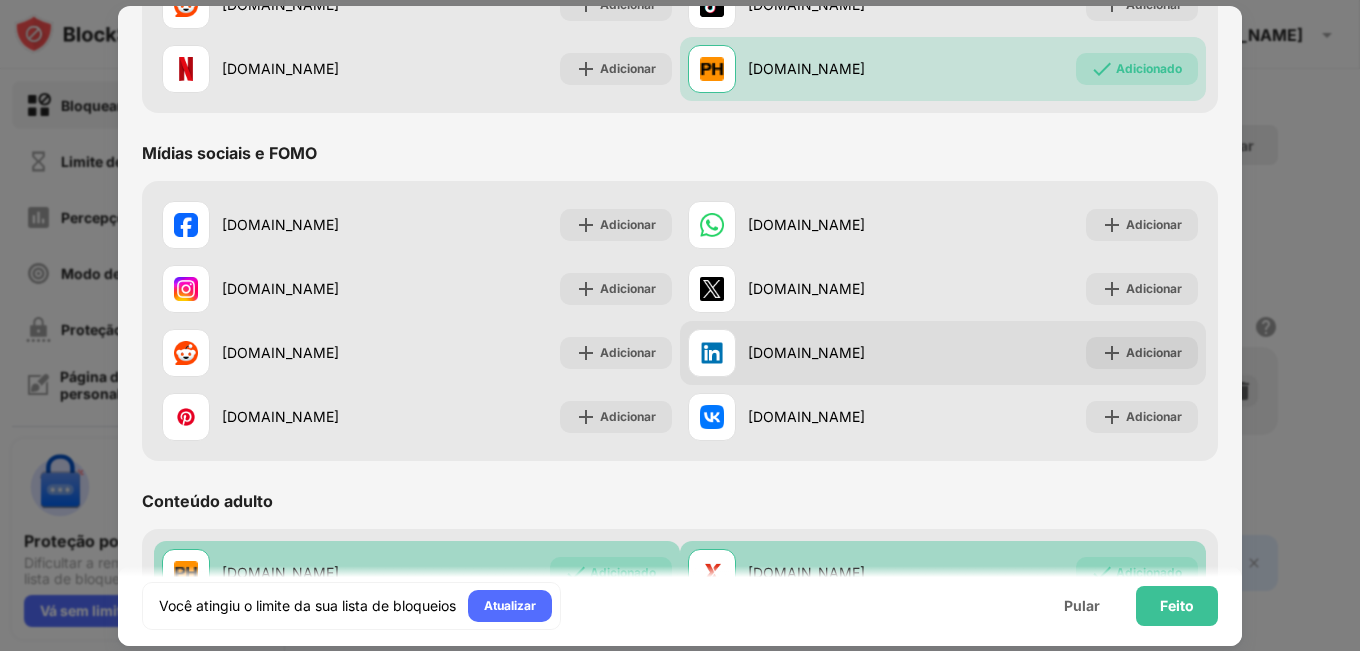 scroll, scrollTop: 400, scrollLeft: 0, axis: vertical 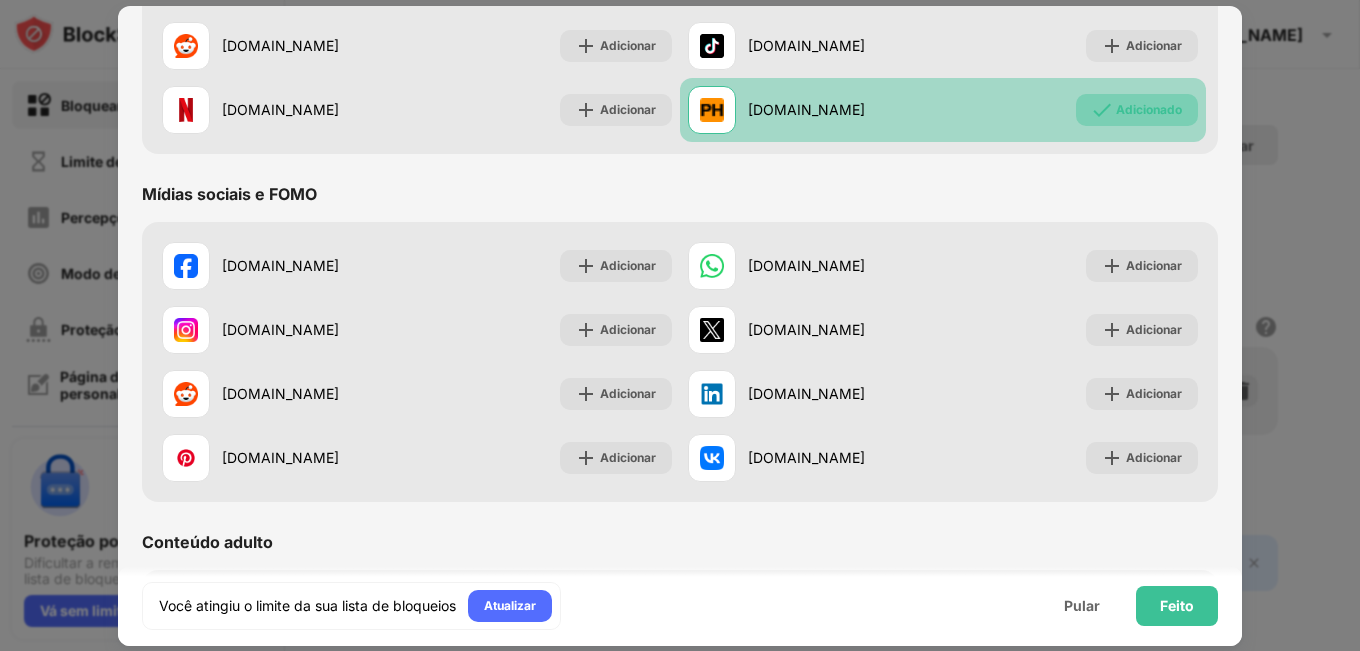 click on "Adicionado" at bounding box center [1149, 109] 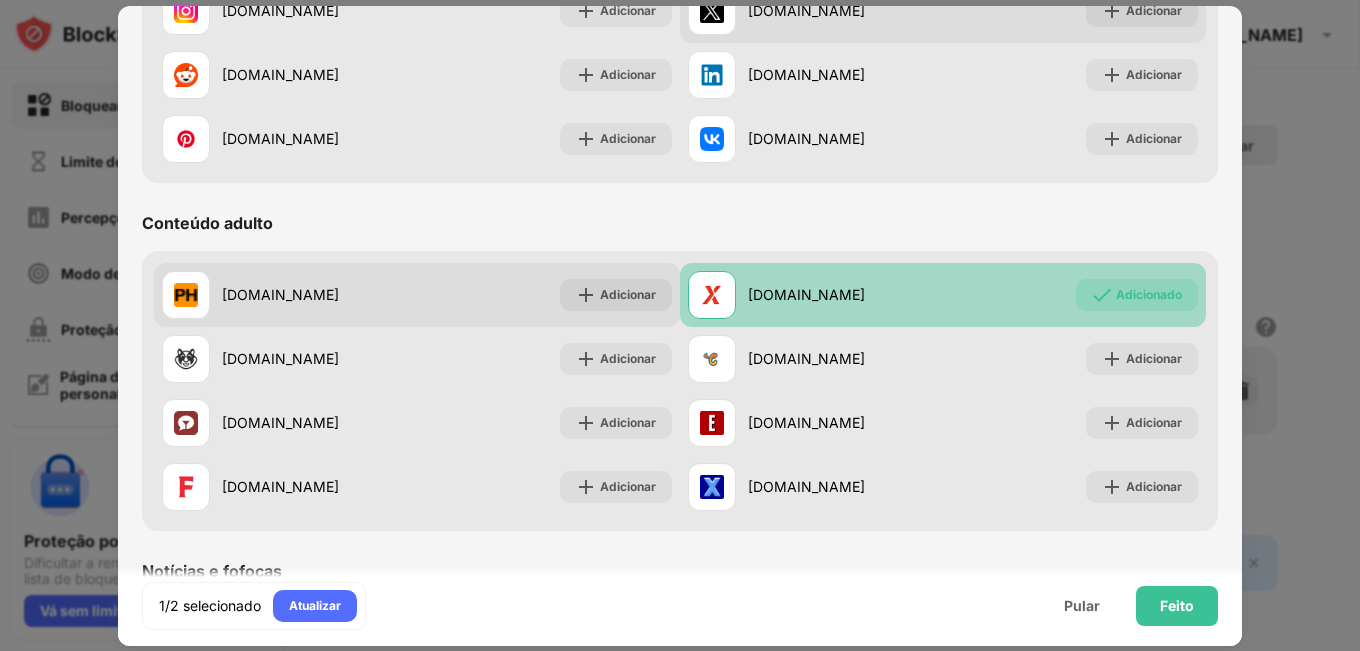 scroll, scrollTop: 800, scrollLeft: 0, axis: vertical 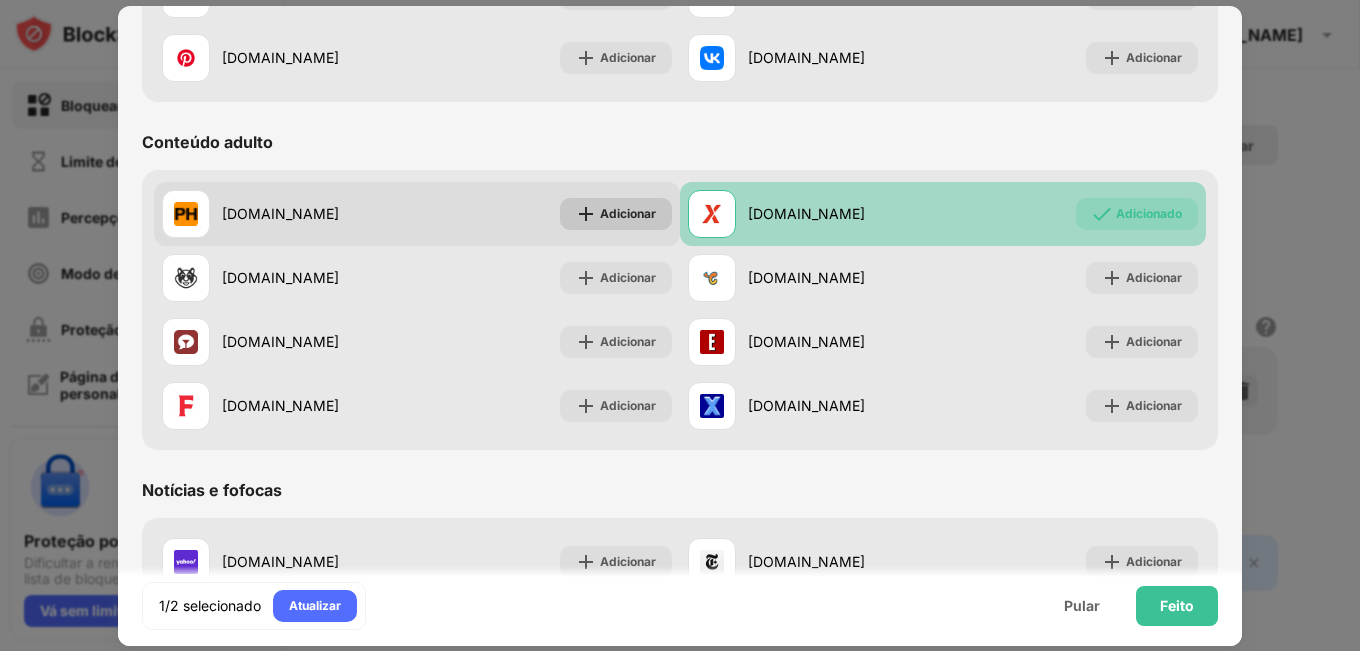 click at bounding box center (586, 214) 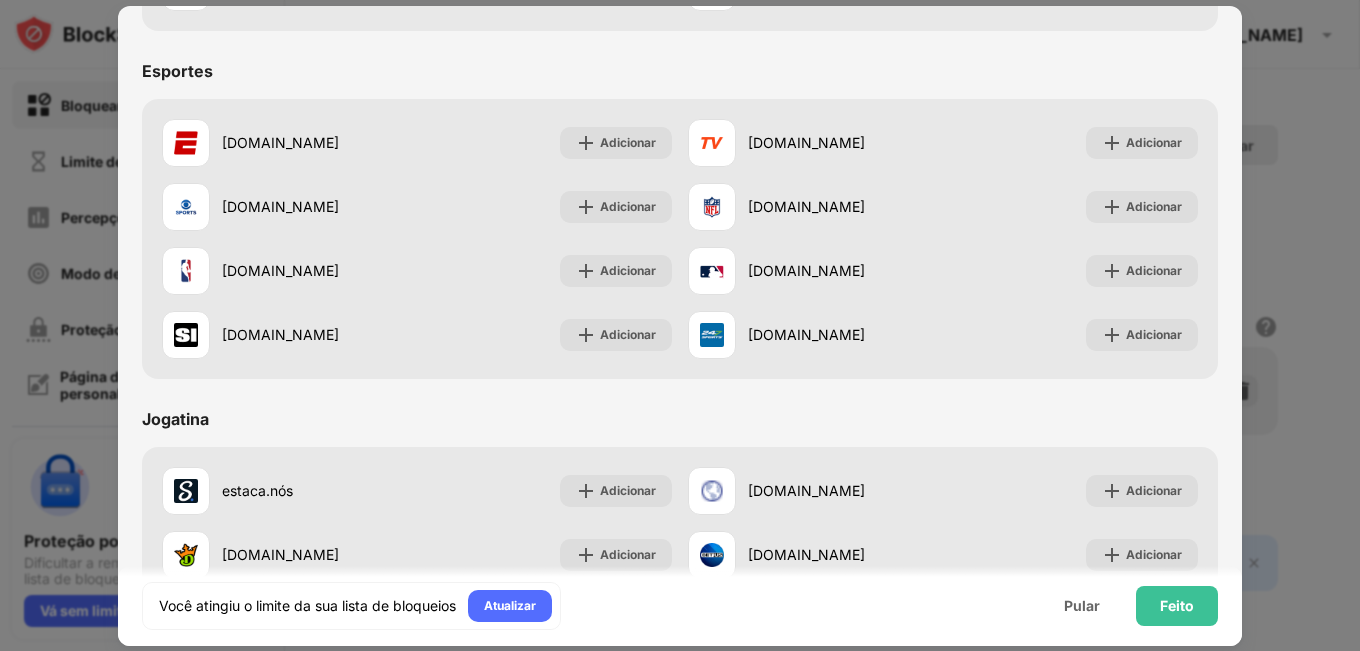 scroll, scrollTop: 1700, scrollLeft: 0, axis: vertical 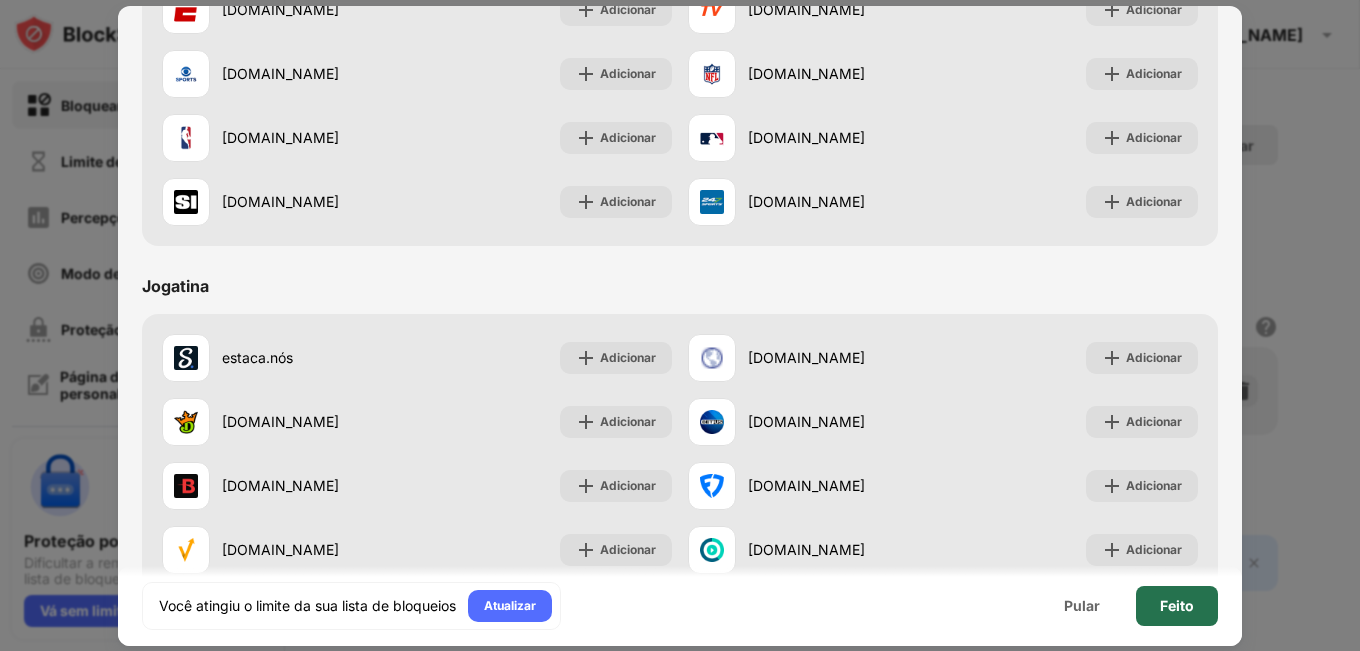 click on "Feito" at bounding box center (1177, 605) 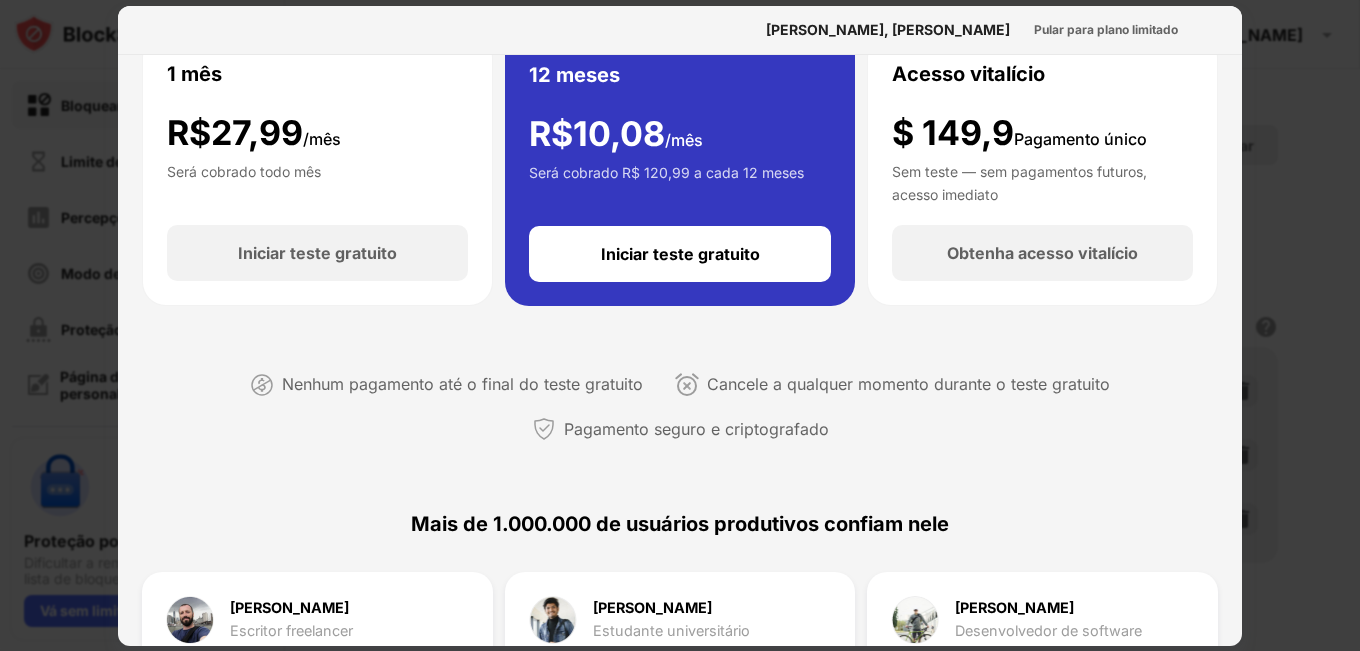 scroll, scrollTop: 0, scrollLeft: 0, axis: both 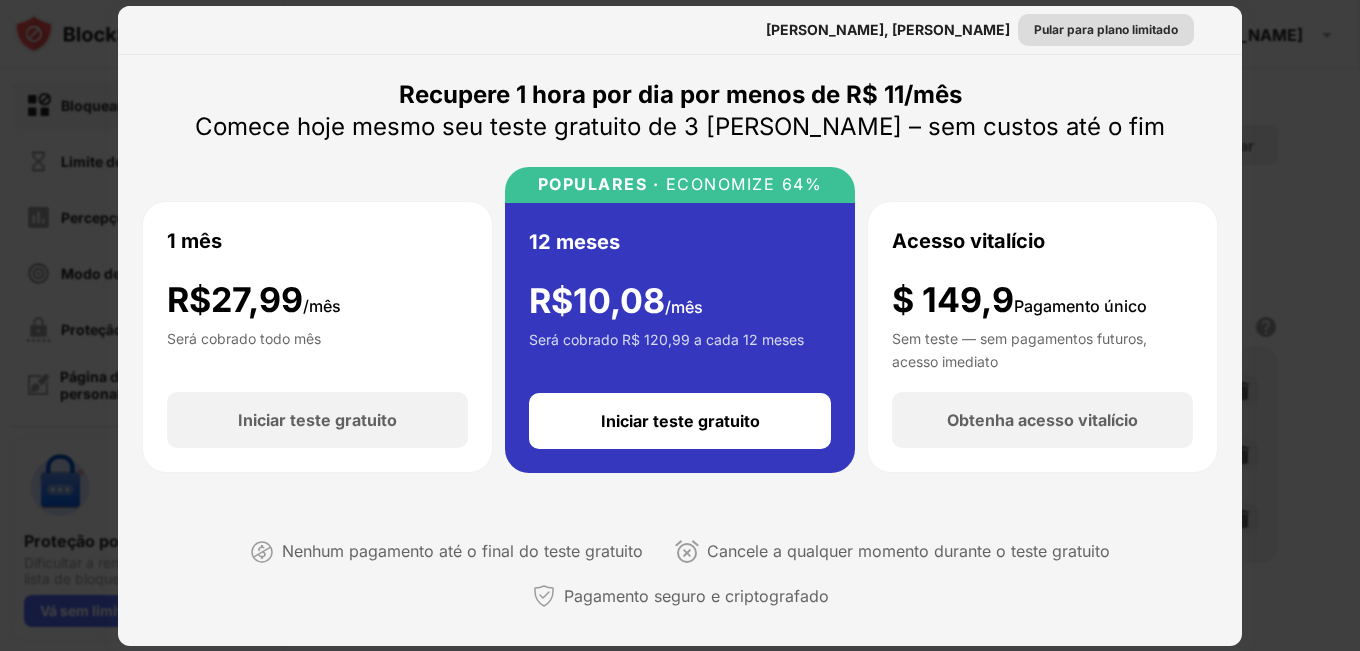click on "Pular para plano limitado" at bounding box center [1106, 30] 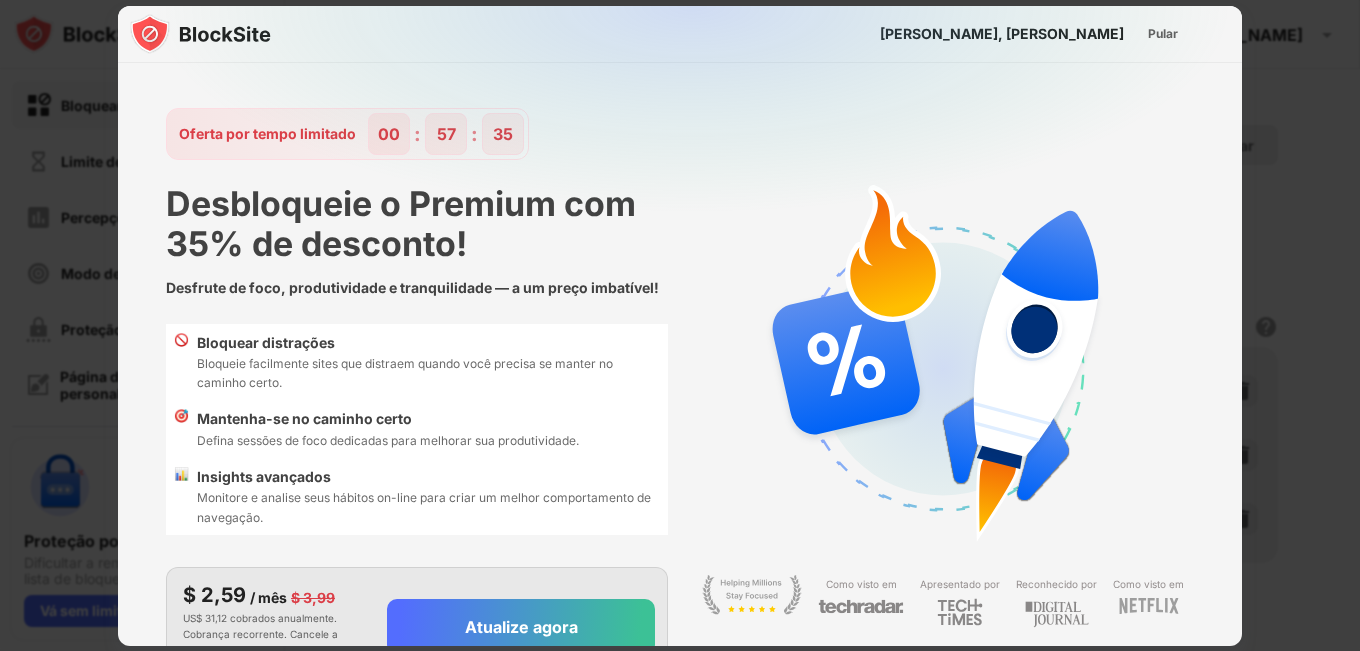 scroll, scrollTop: 48, scrollLeft: 0, axis: vertical 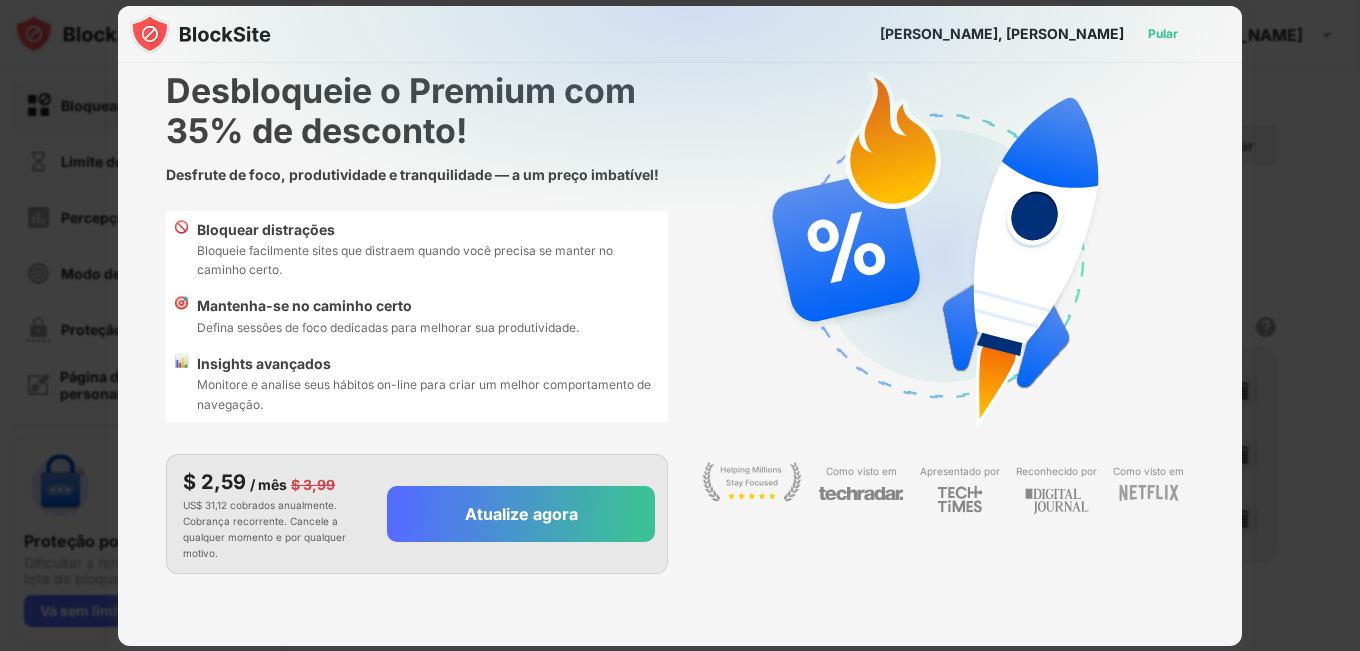 click on "Pular" at bounding box center [1163, 33] 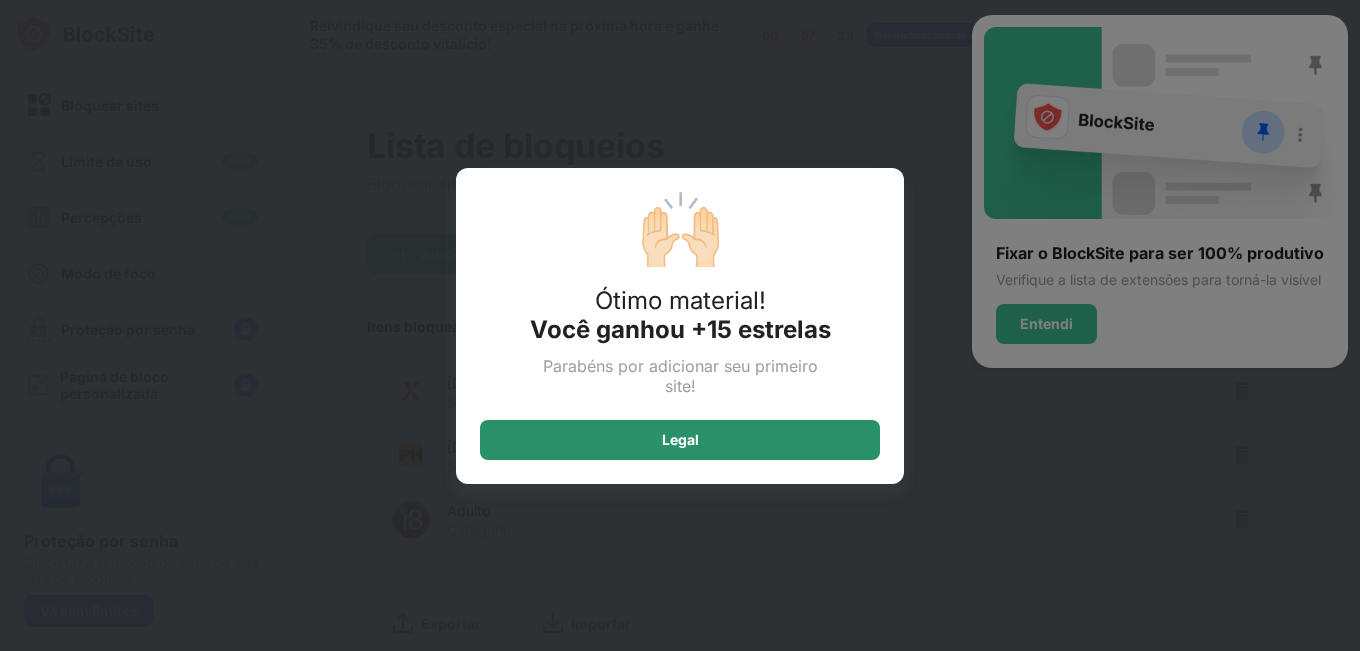 click on "Legal" at bounding box center (680, 440) 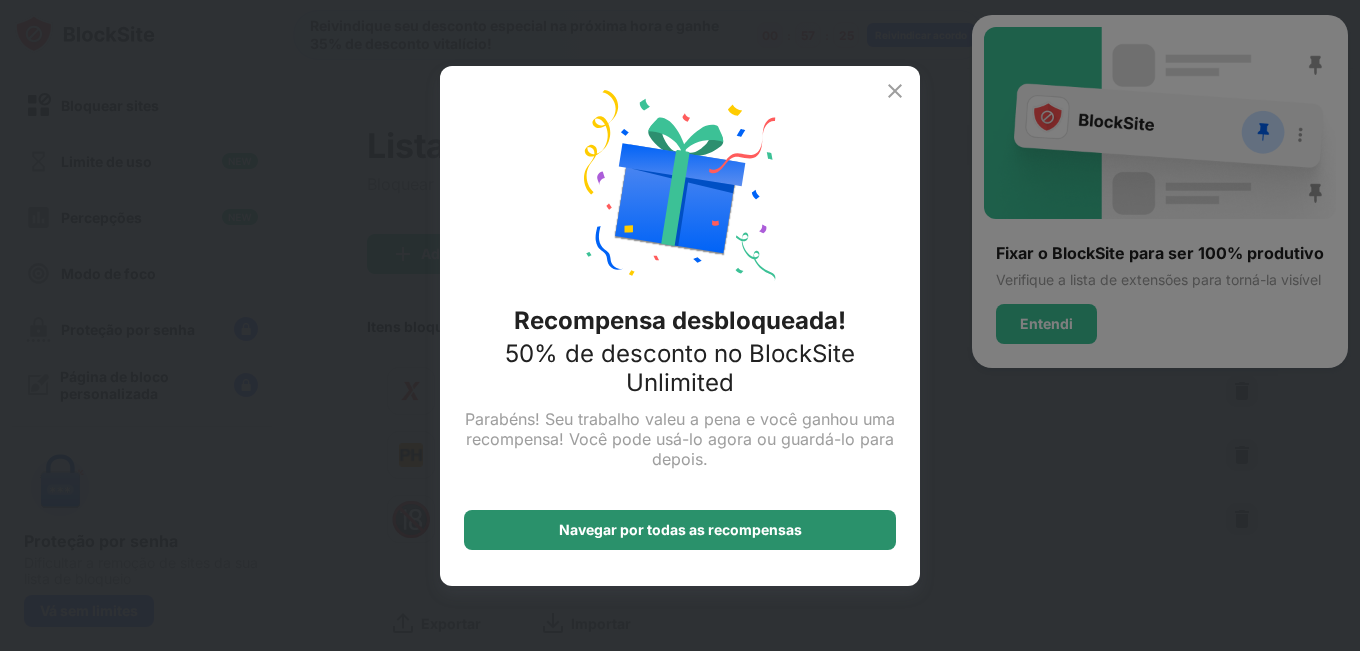 click on "Navegar por todas as recompensas" at bounding box center [680, 529] 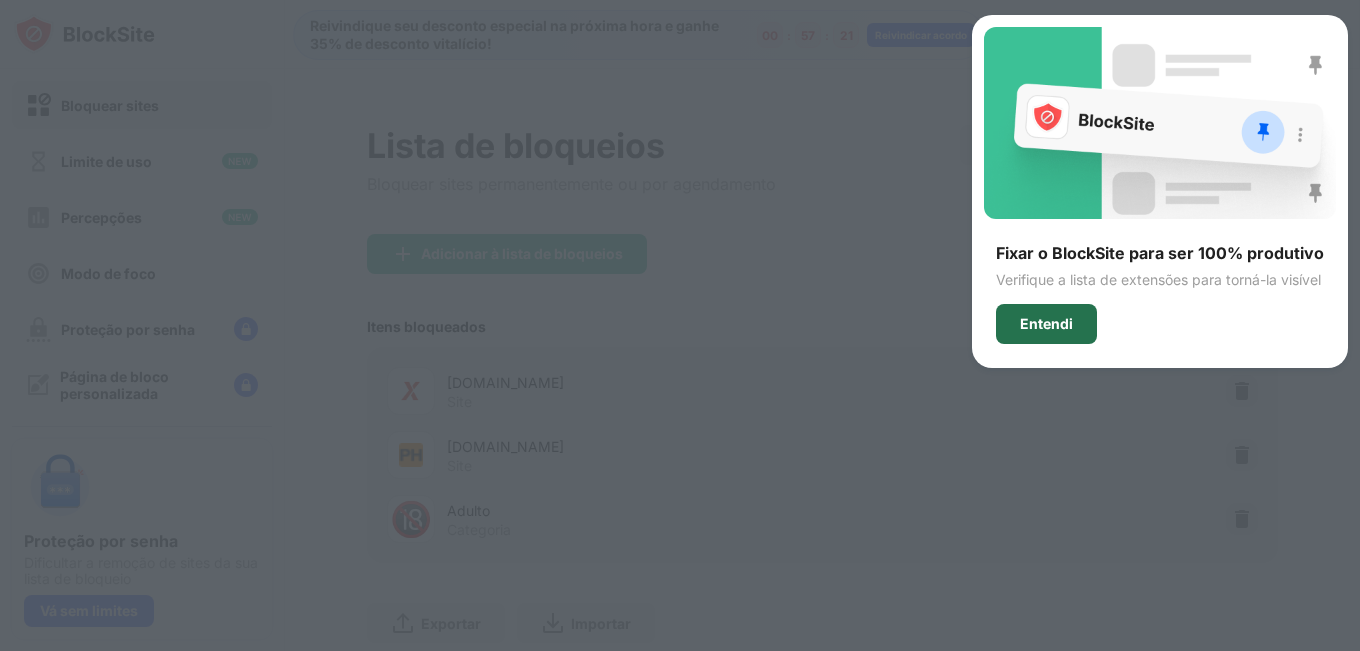 click on "Entendi" at bounding box center [1046, 323] 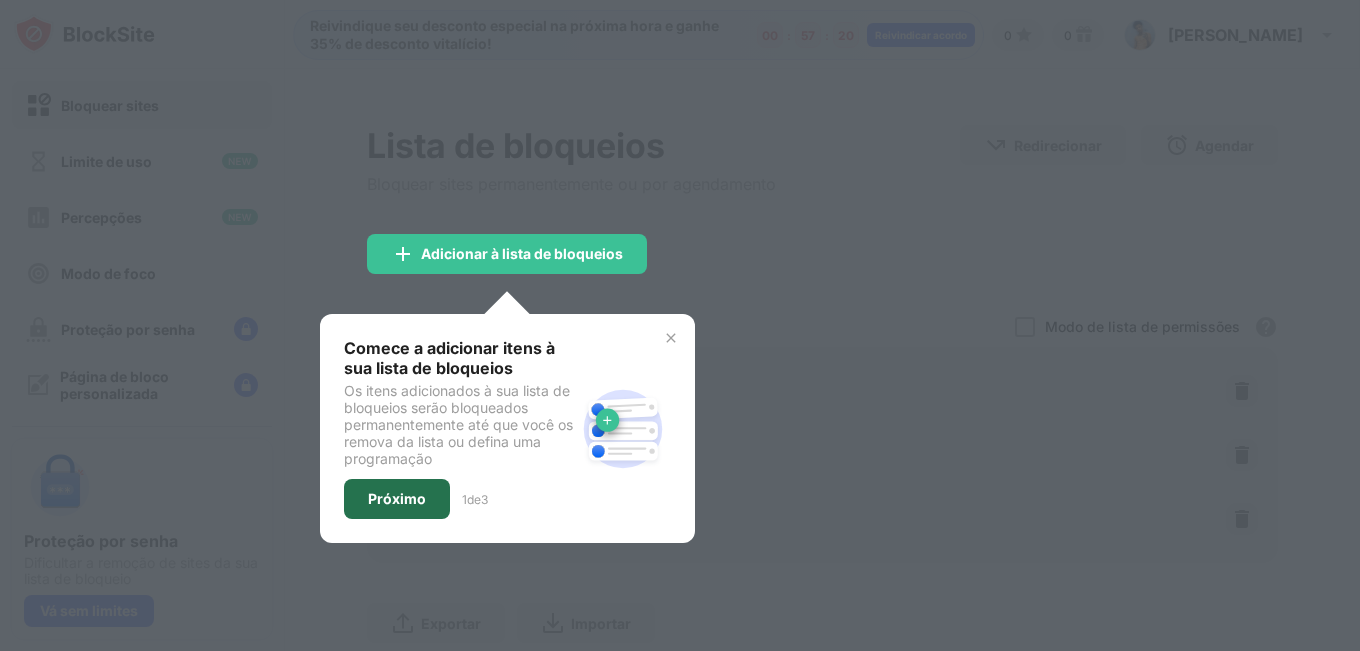 click on "Próximo" at bounding box center [397, 498] 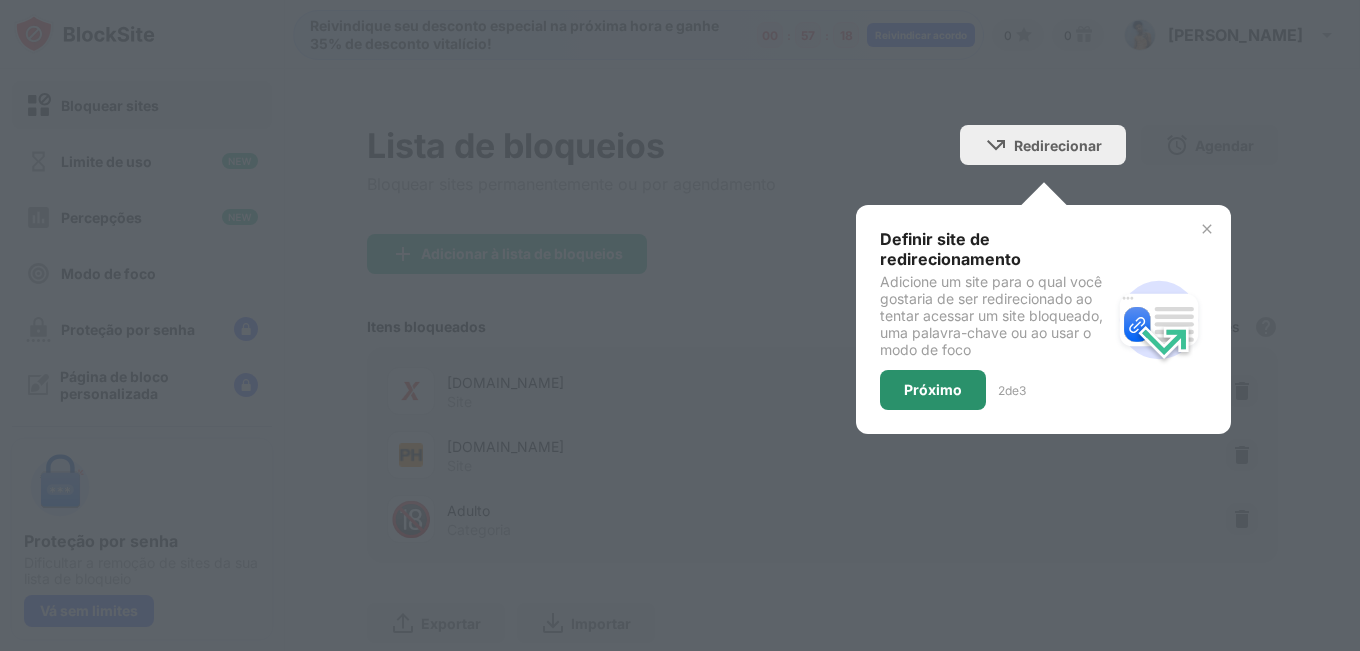 click on "Próximo" at bounding box center (933, 389) 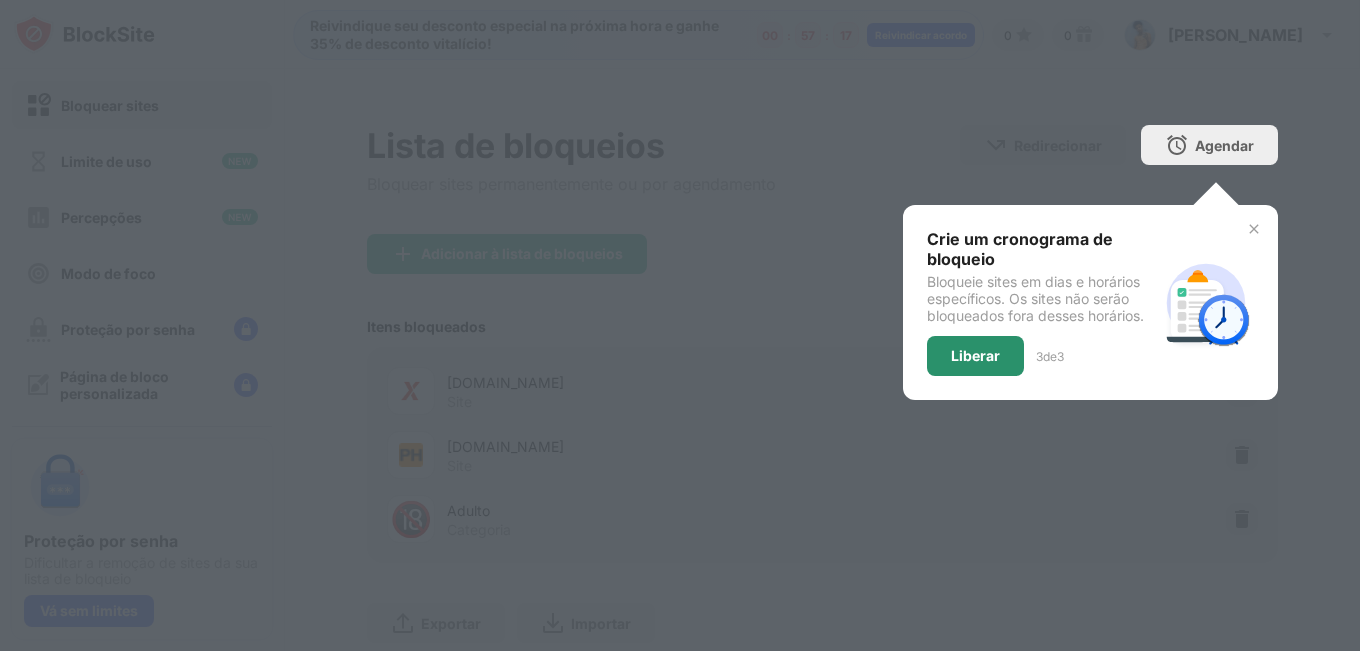 click on "Liberar" at bounding box center (975, 355) 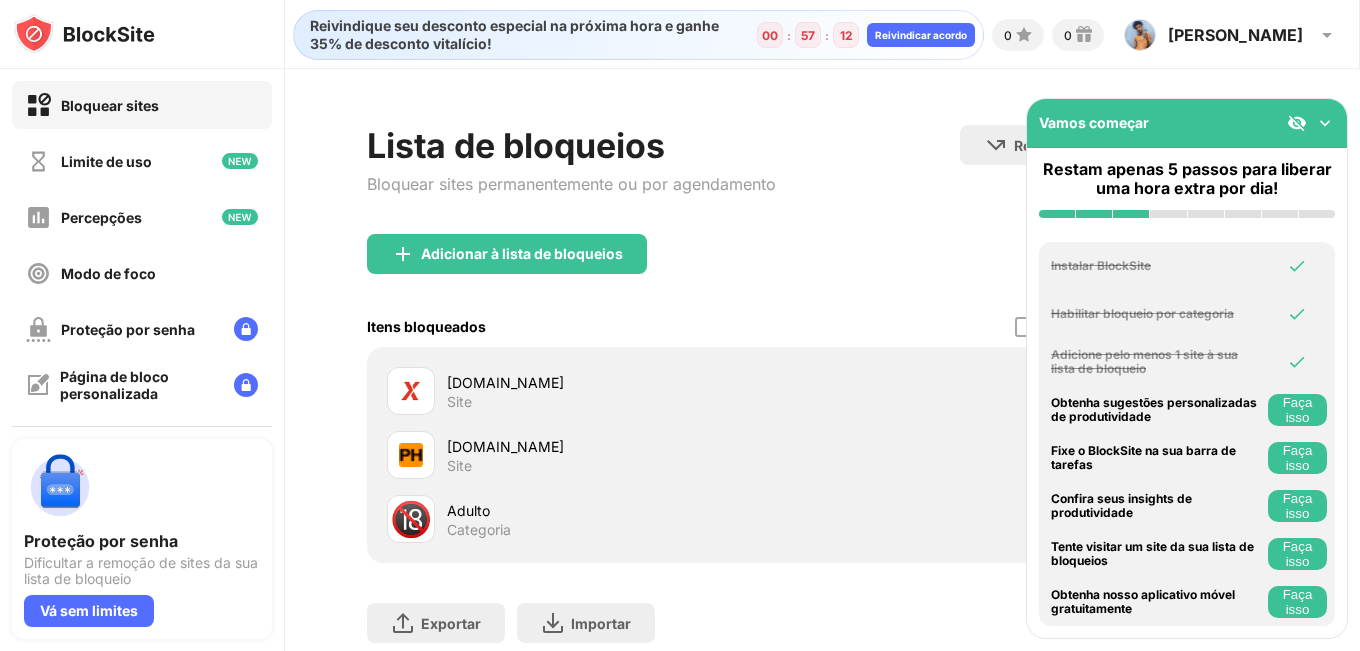 click at bounding box center (1325, 123) 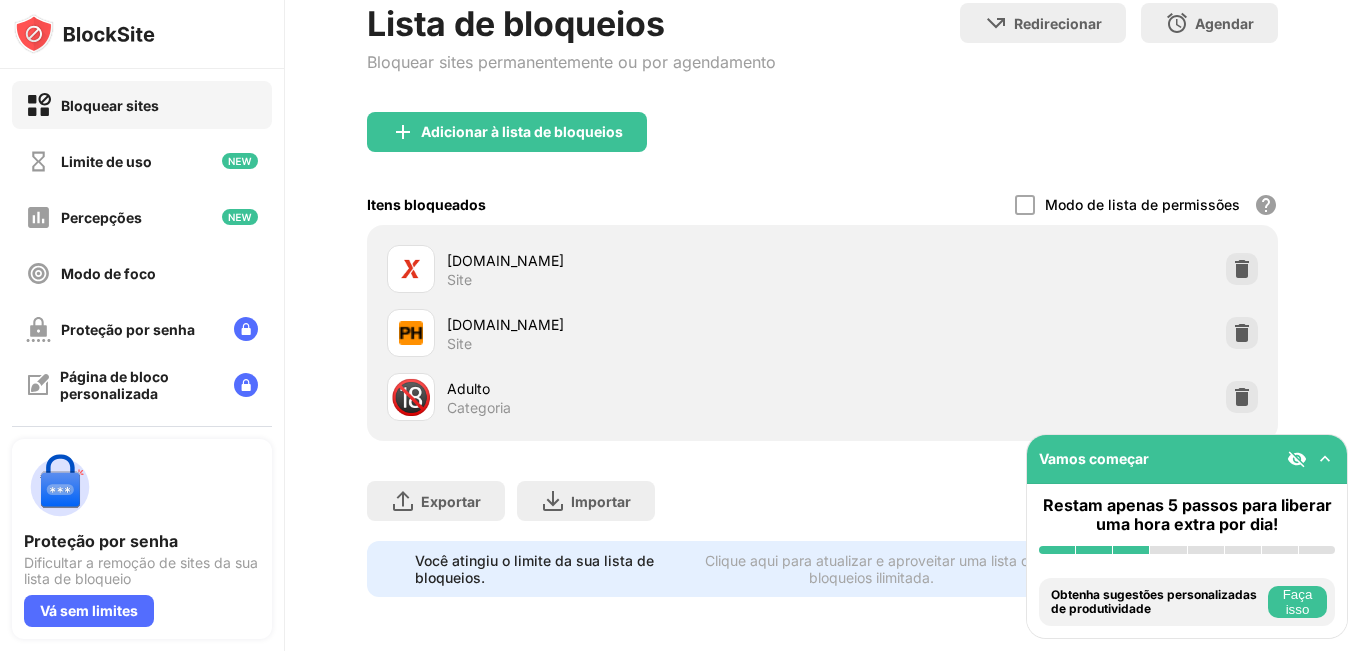 scroll, scrollTop: 139, scrollLeft: 0, axis: vertical 